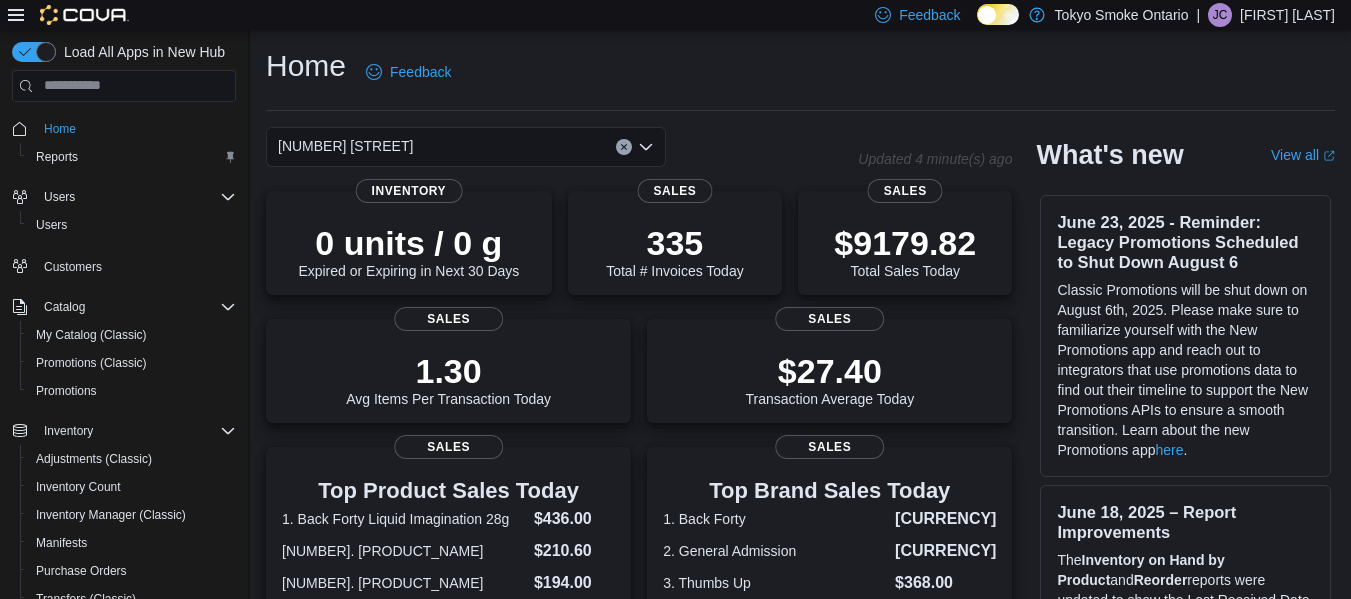 scroll, scrollTop: 4, scrollLeft: 0, axis: vertical 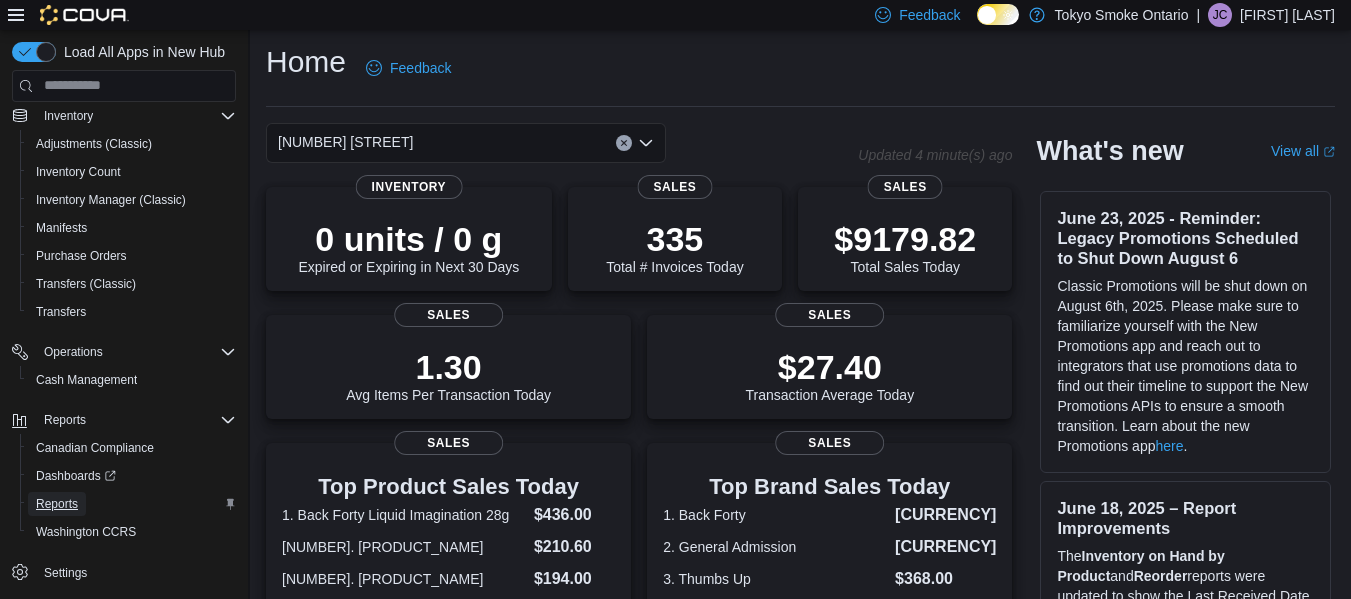 click on "Reports" at bounding box center [57, 504] 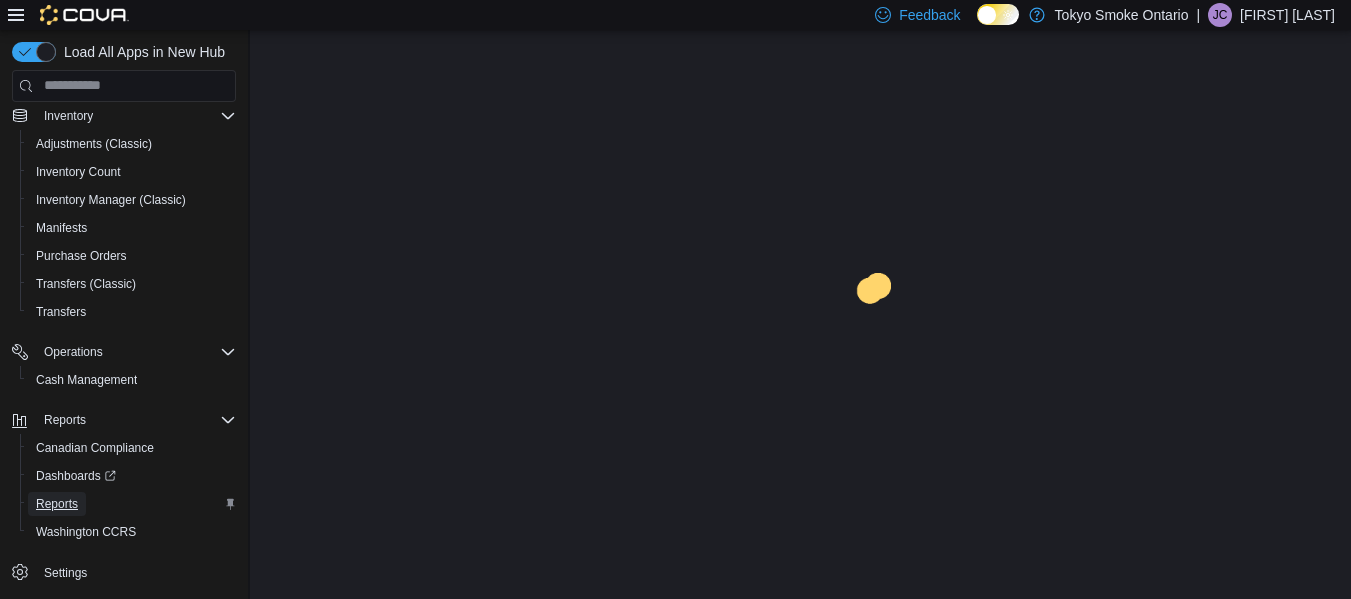 scroll, scrollTop: 0, scrollLeft: 0, axis: both 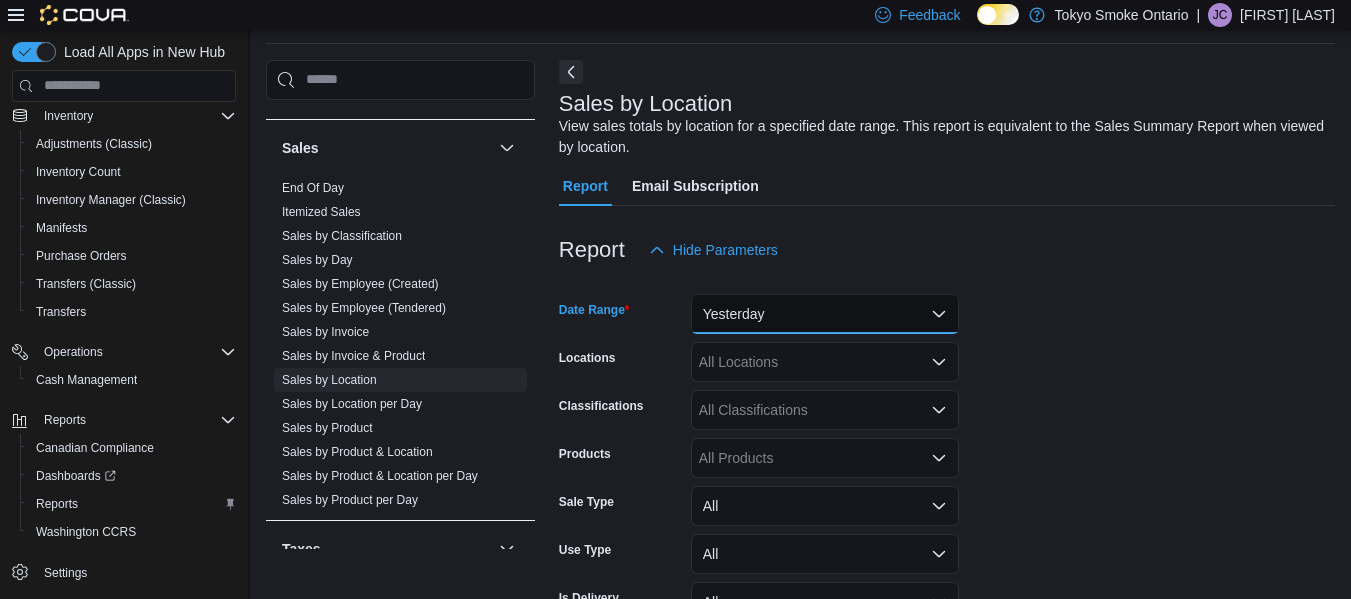 click on "Yesterday" at bounding box center [825, 314] 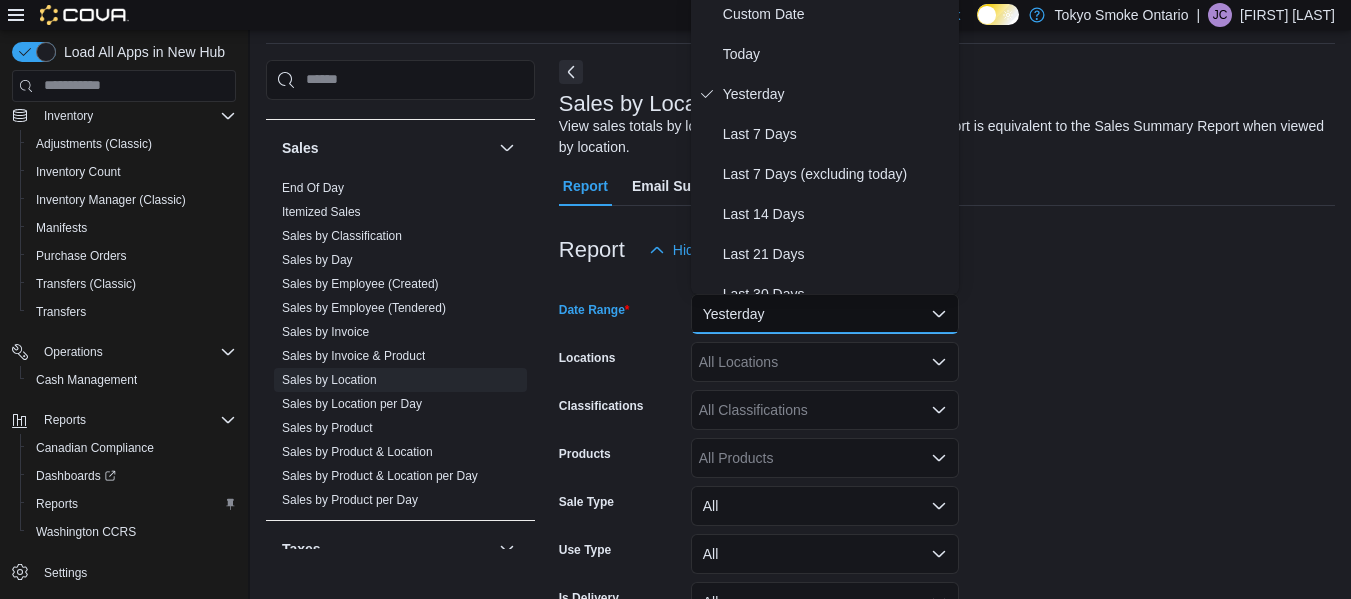 scroll, scrollTop: 61, scrollLeft: 0, axis: vertical 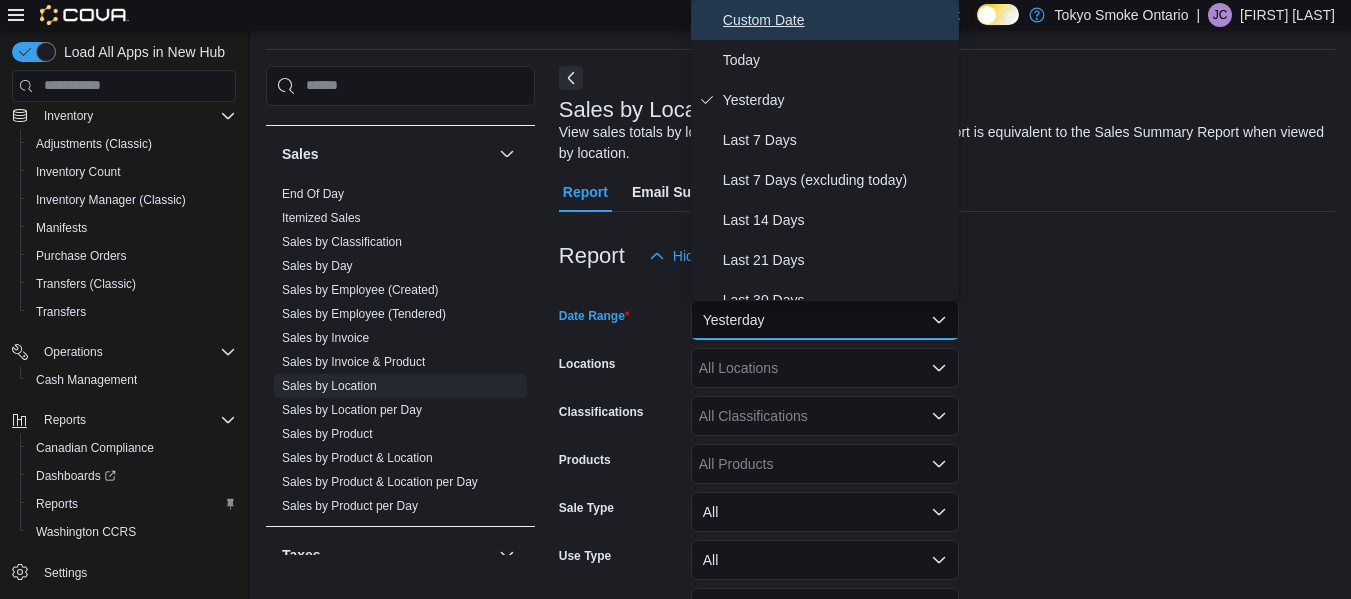 click on "Custom Date" at bounding box center (837, 20) 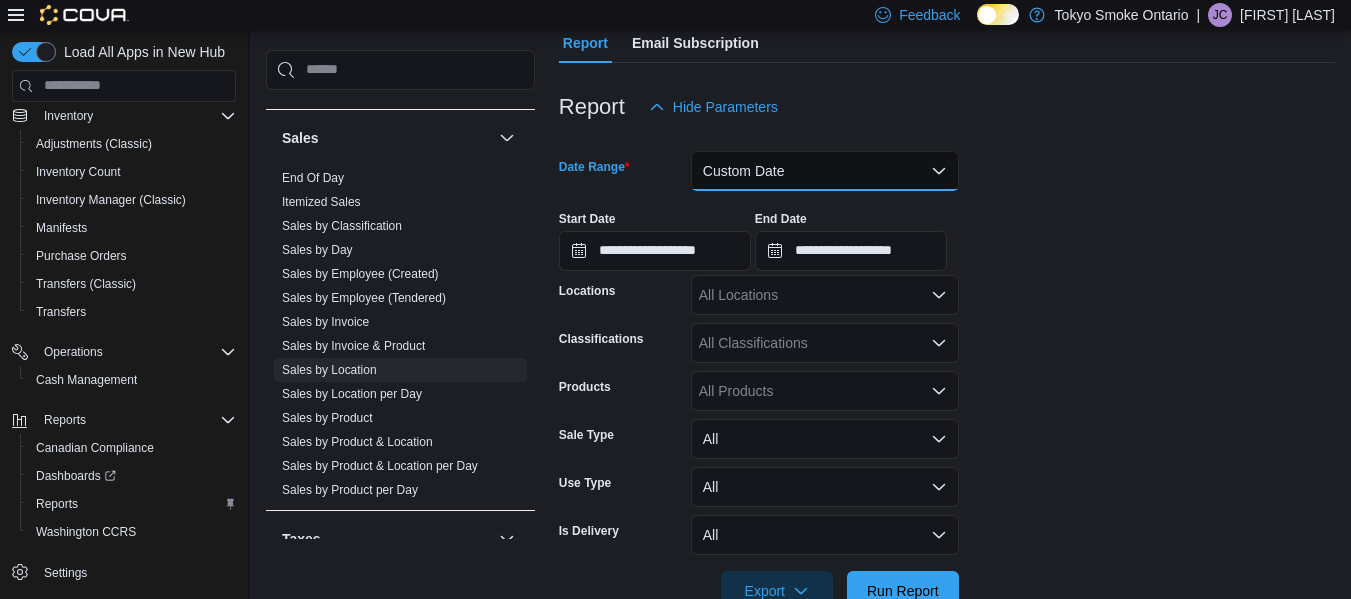 scroll, scrollTop: 211, scrollLeft: 0, axis: vertical 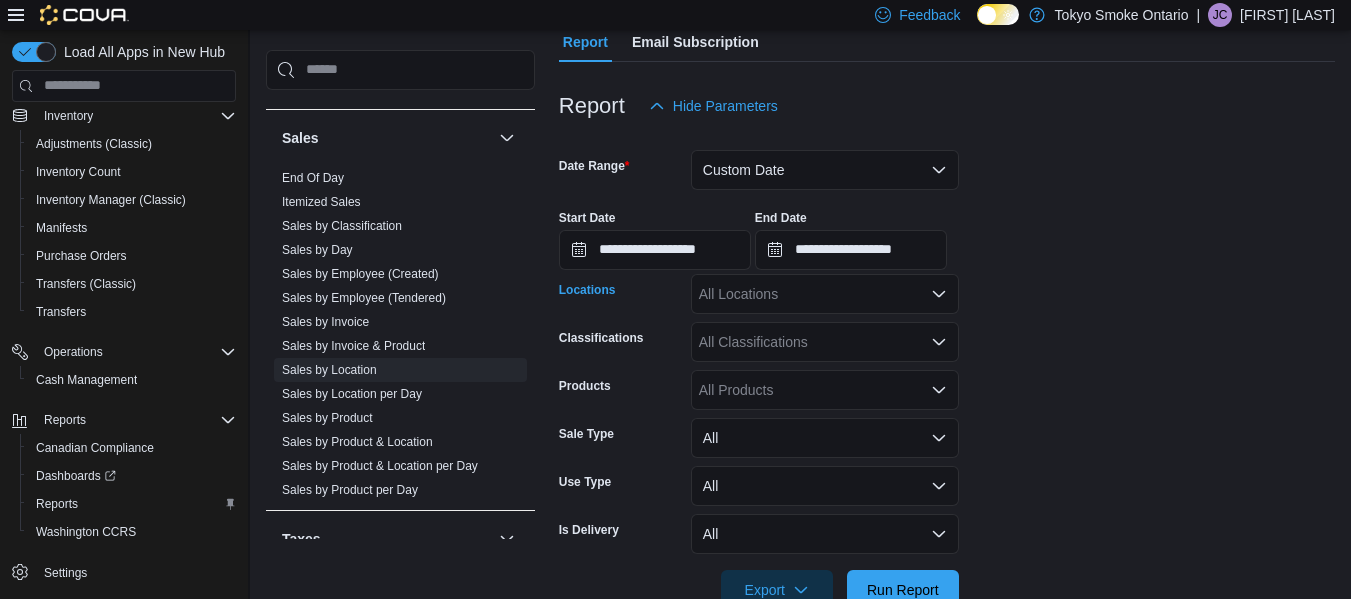 click on "All Locations" at bounding box center [825, 294] 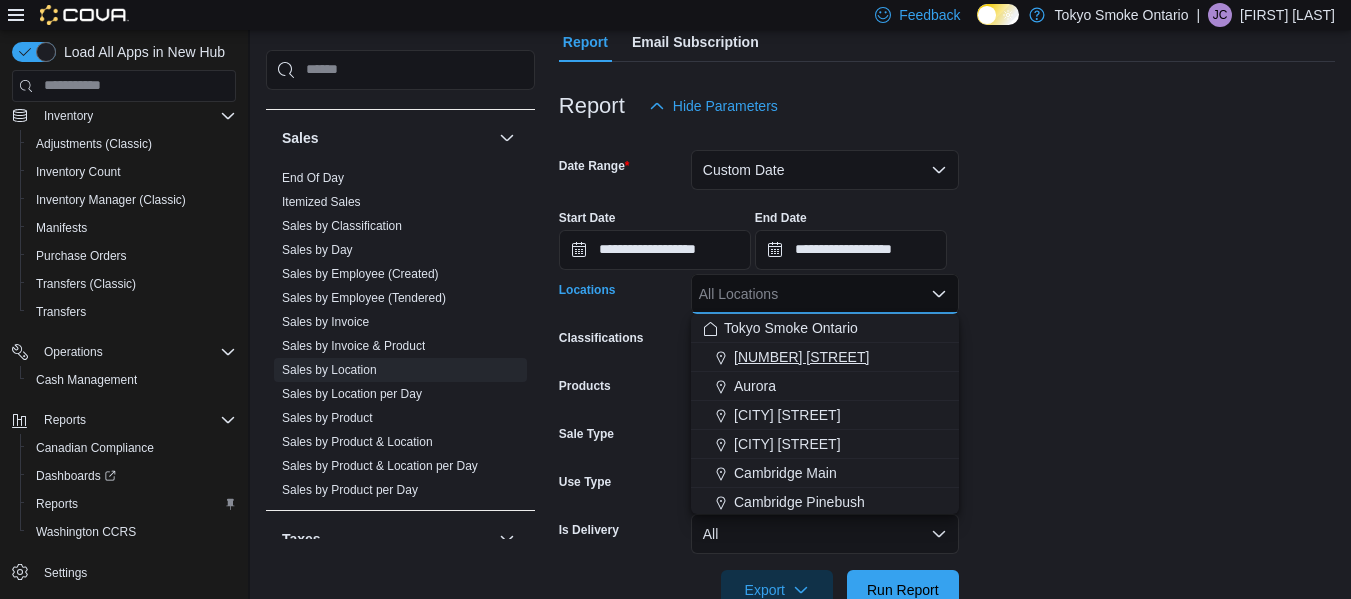click on "[NUMBER] [STREET]" at bounding box center (801, 357) 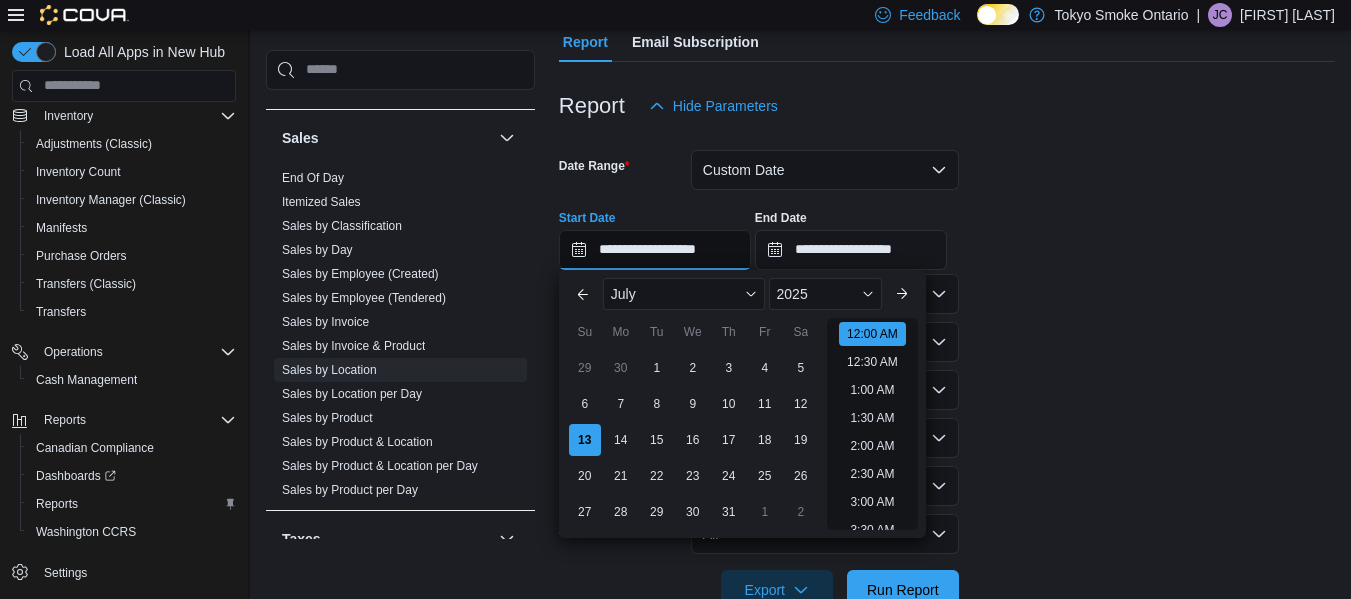 click on "**********" at bounding box center [655, 250] 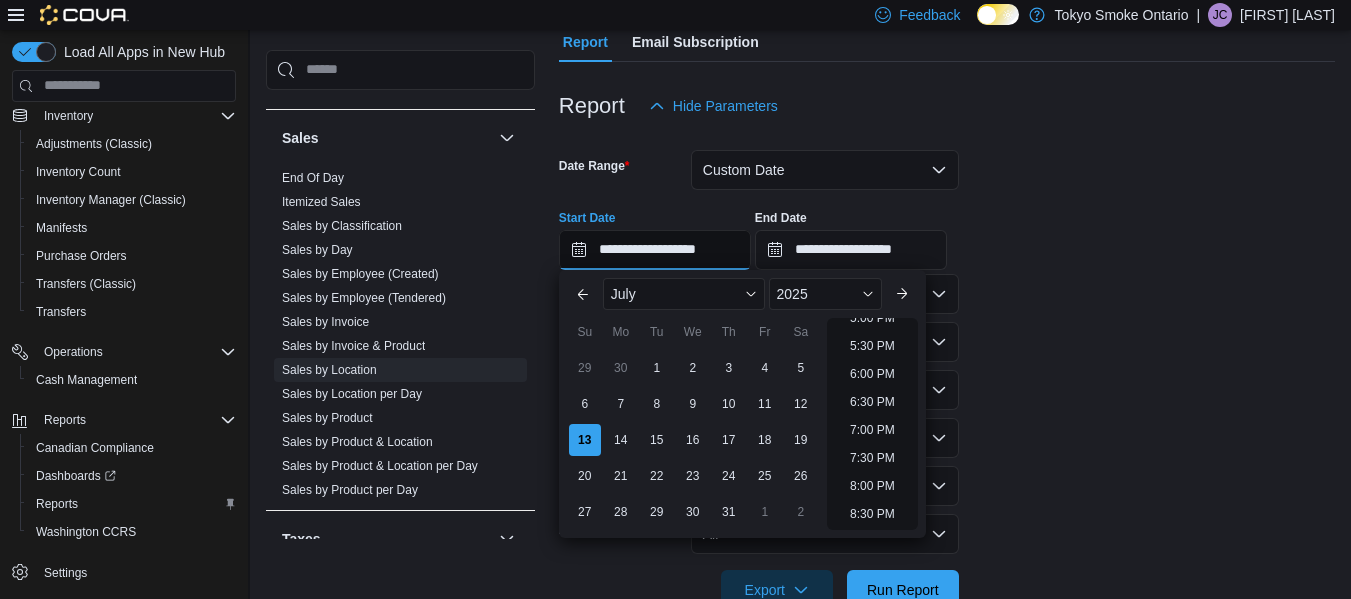 scroll, scrollTop: 968, scrollLeft: 0, axis: vertical 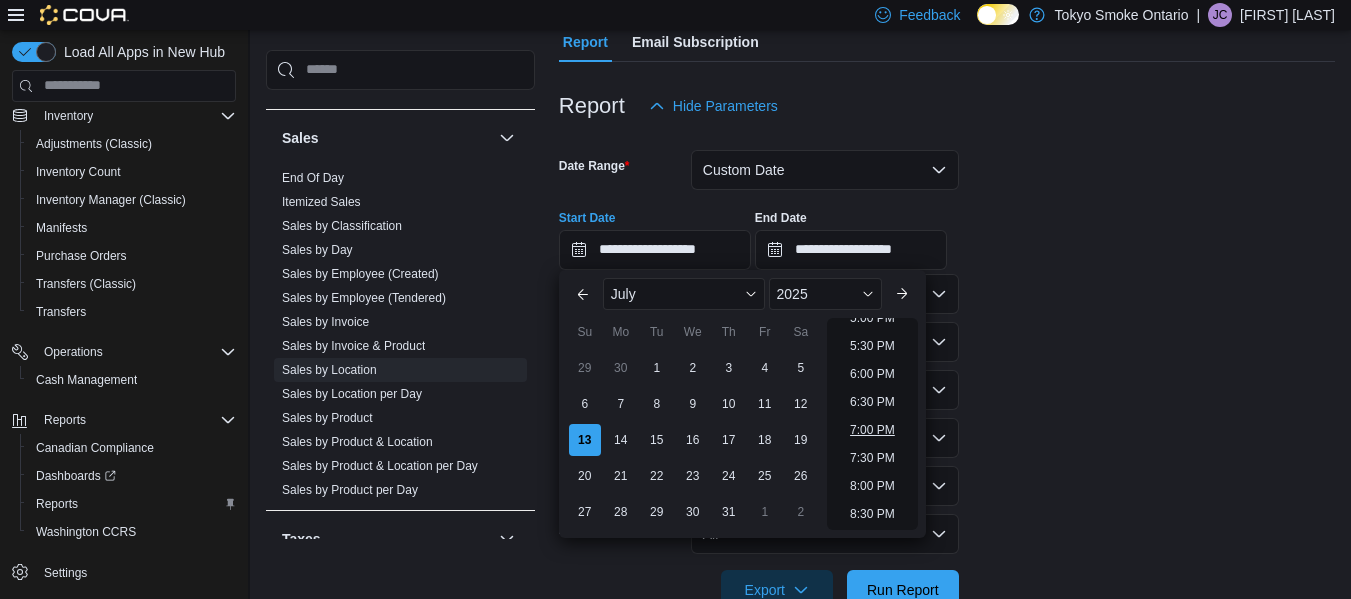 click on "7:00 PM" at bounding box center (872, 430) 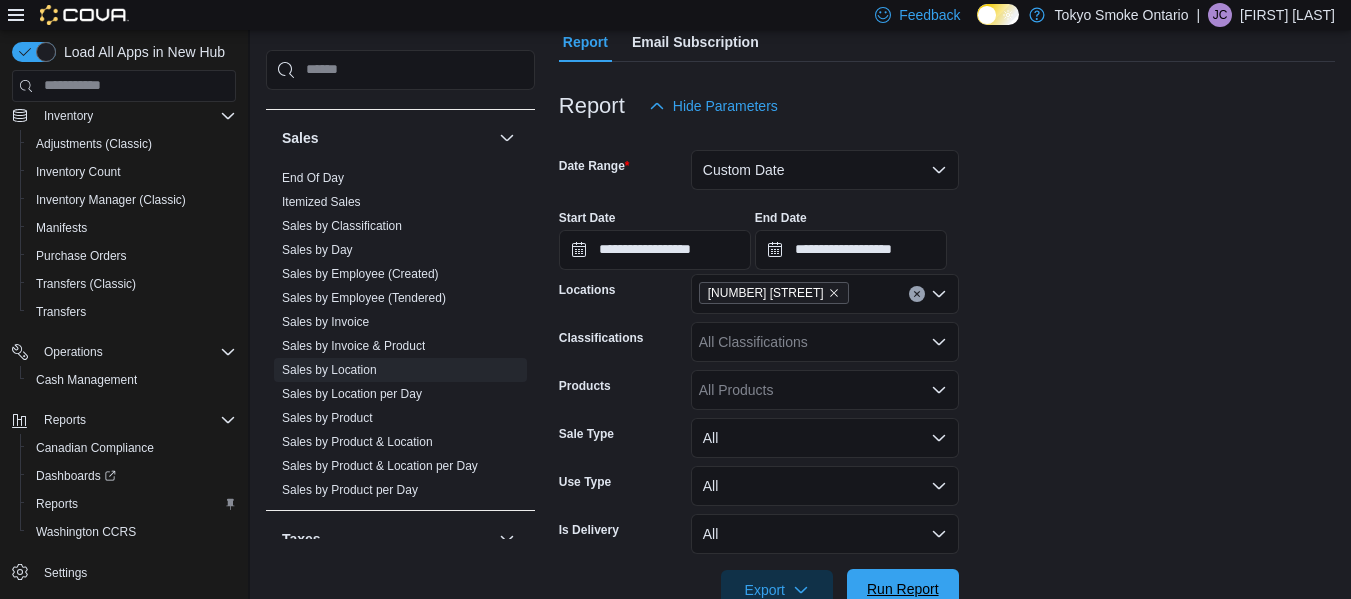 click on "Run Report" at bounding box center (903, 589) 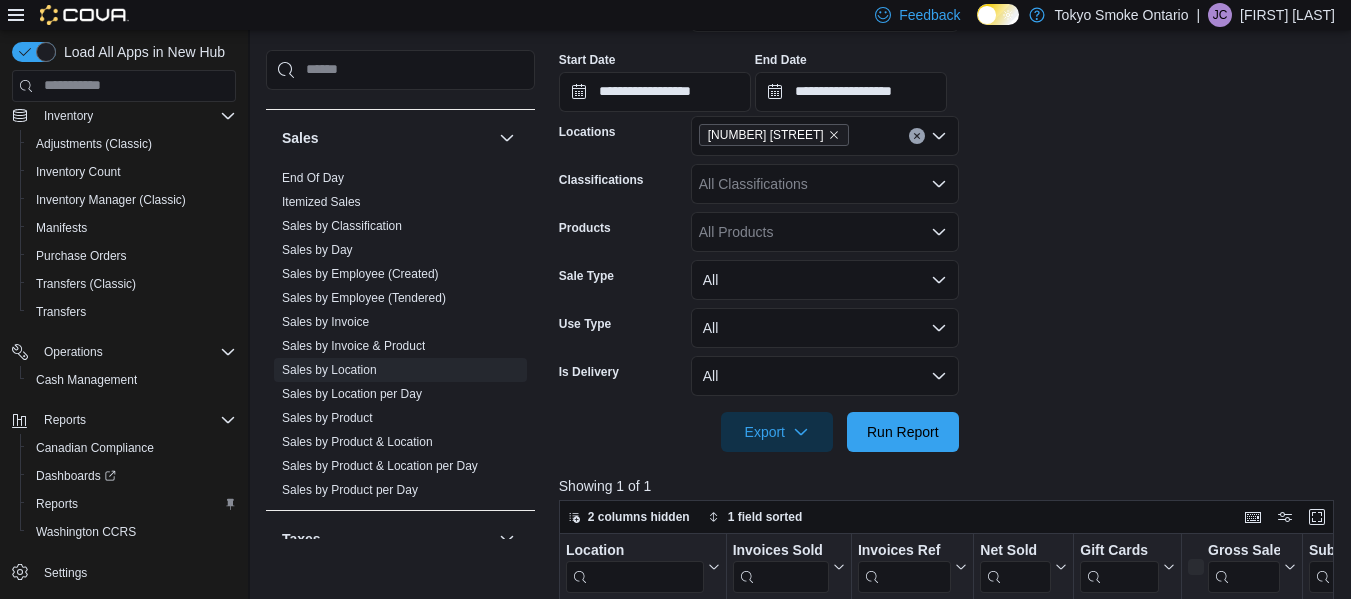 scroll, scrollTop: 563, scrollLeft: 0, axis: vertical 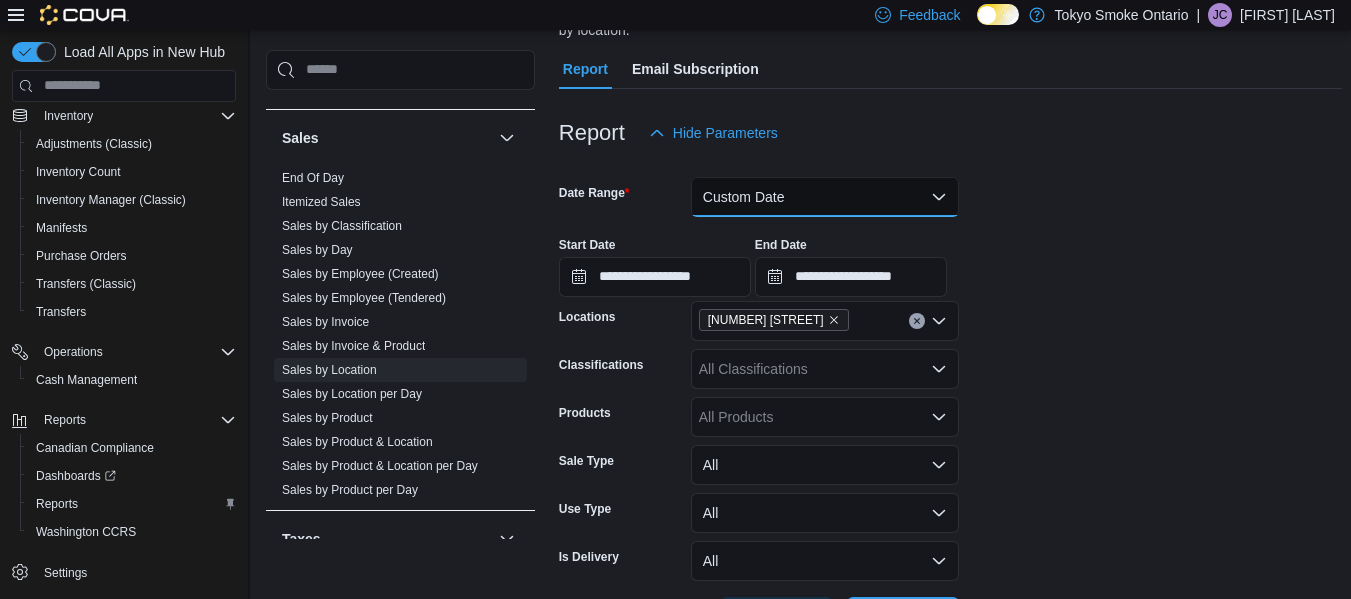 click on "Custom Date" at bounding box center [825, 197] 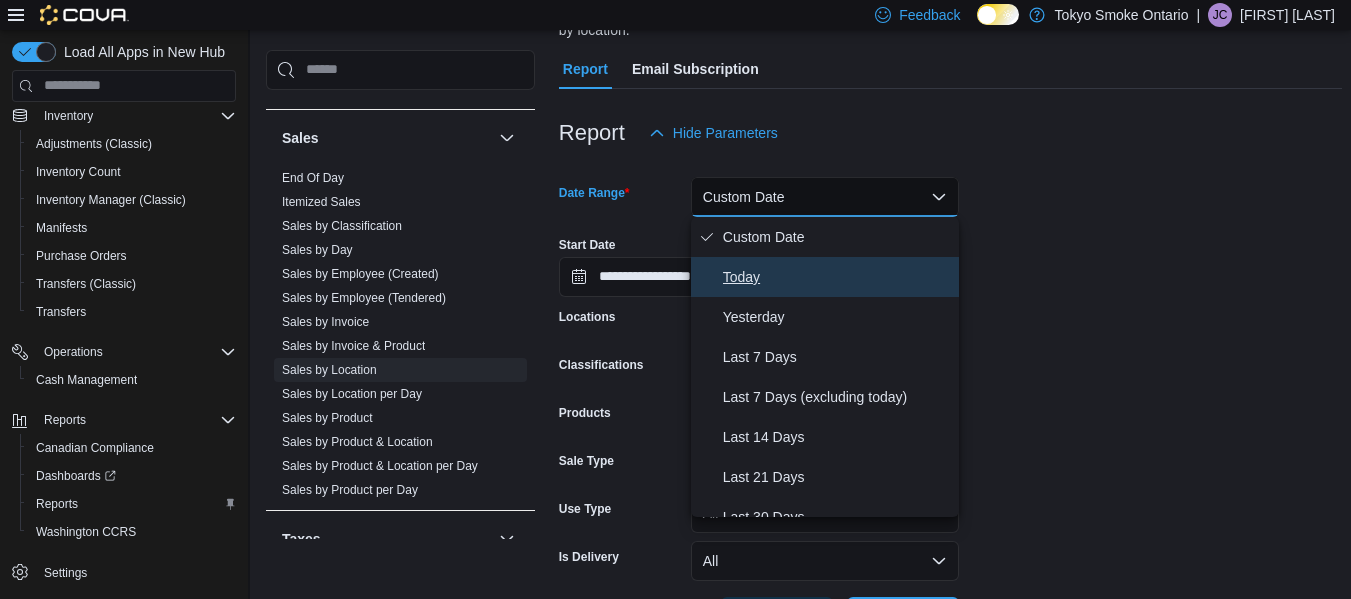 click on "Today" at bounding box center [837, 277] 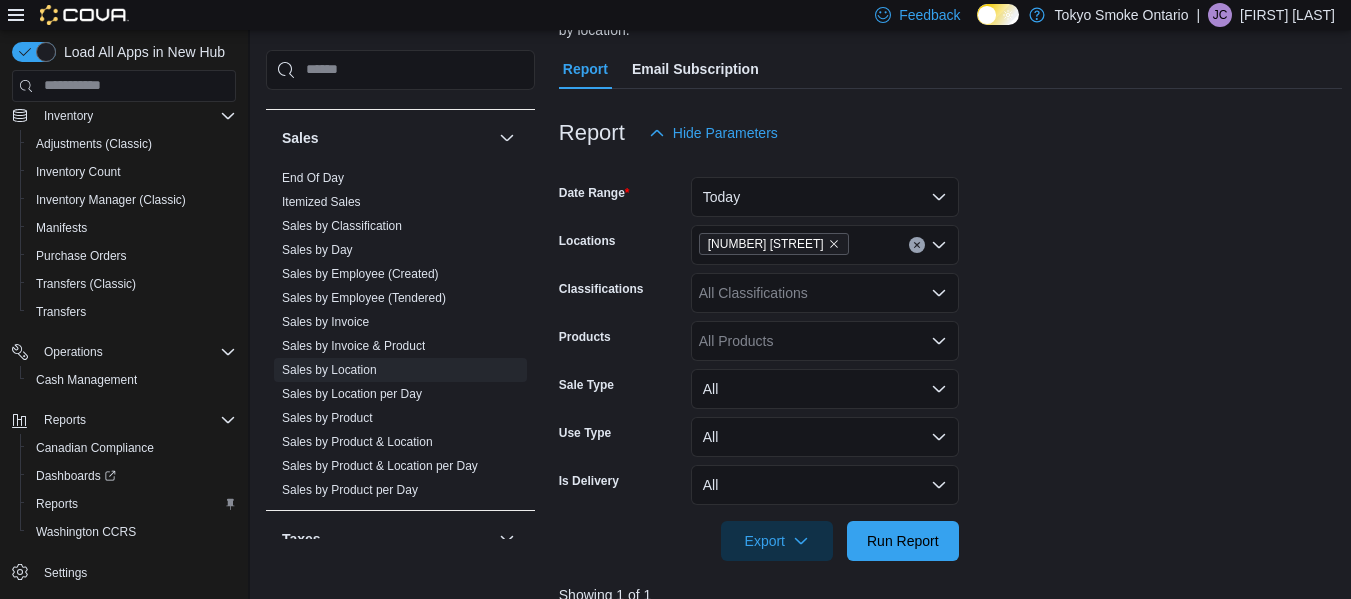 click on "Date Range Today Locations [NUMBER] [STREET] Classifications All Classifications Products All Products Sale Type All Use Type All Is Delivery All Export Run Report" at bounding box center [950, 357] 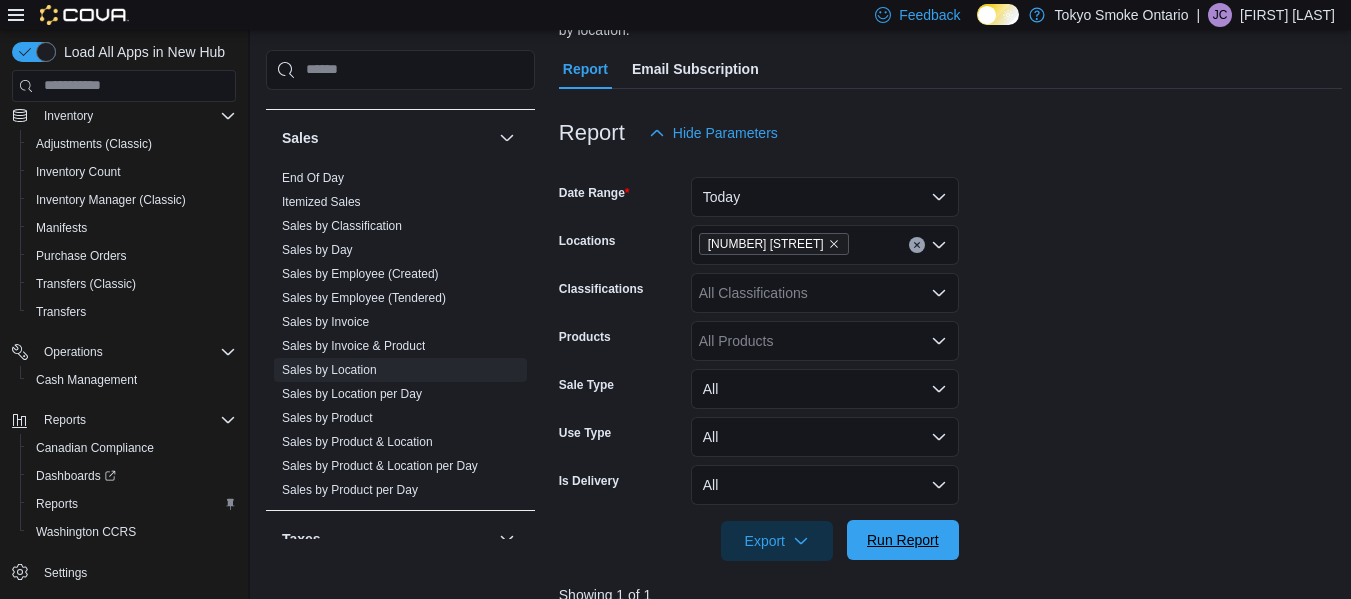 click on "Run Report" at bounding box center [903, 540] 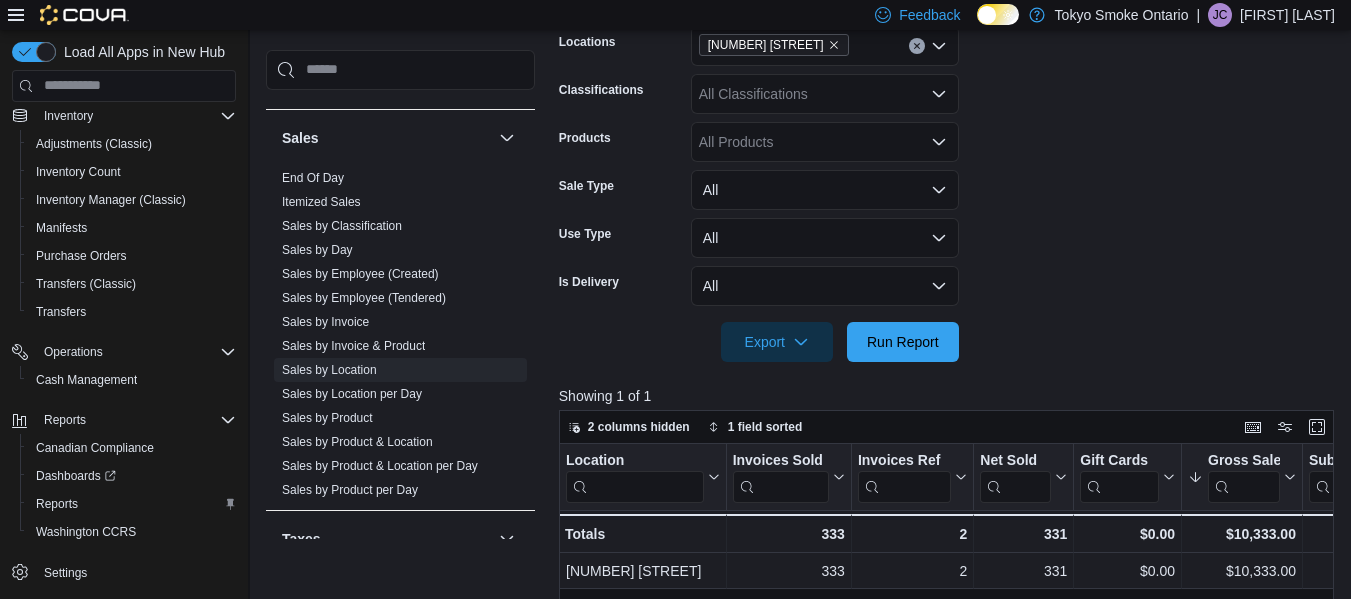 scroll, scrollTop: 495, scrollLeft: 0, axis: vertical 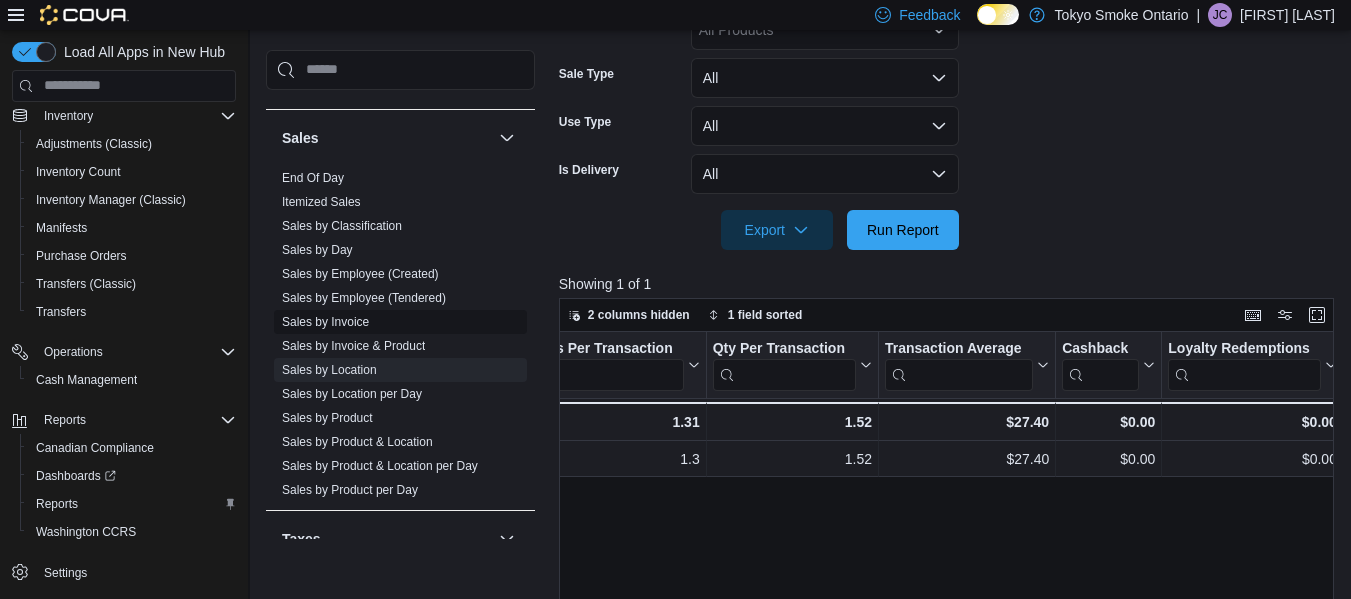 click on "Sales by Invoice" at bounding box center (325, 322) 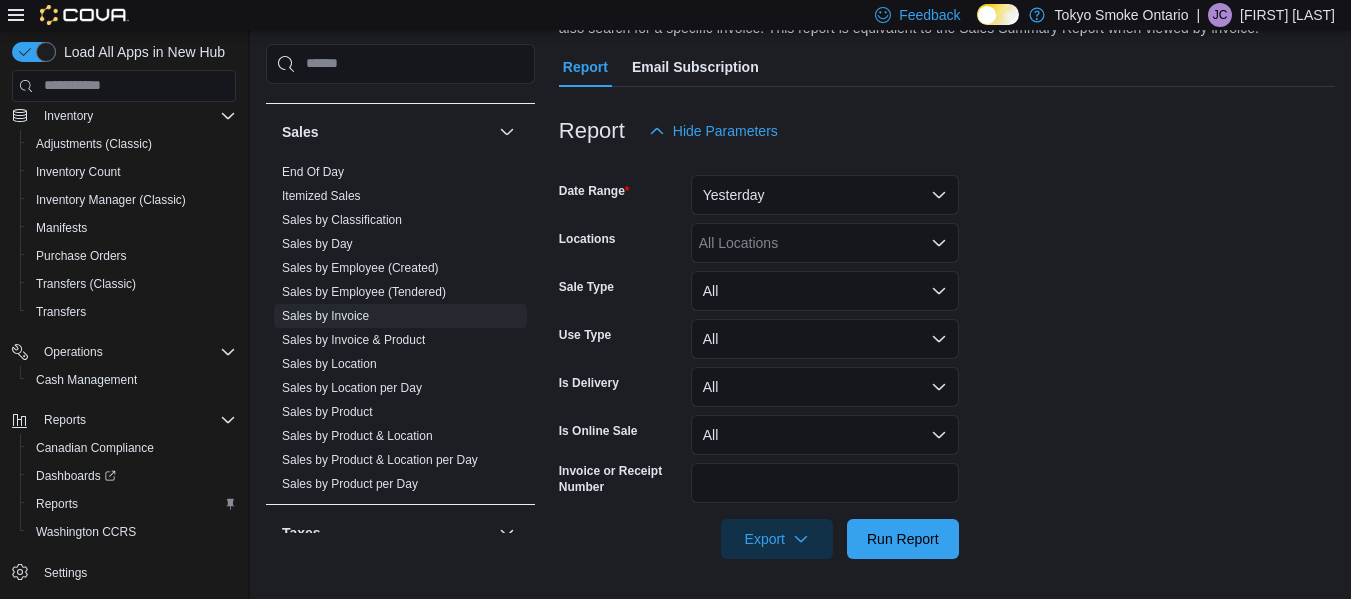 scroll, scrollTop: 67, scrollLeft: 0, axis: vertical 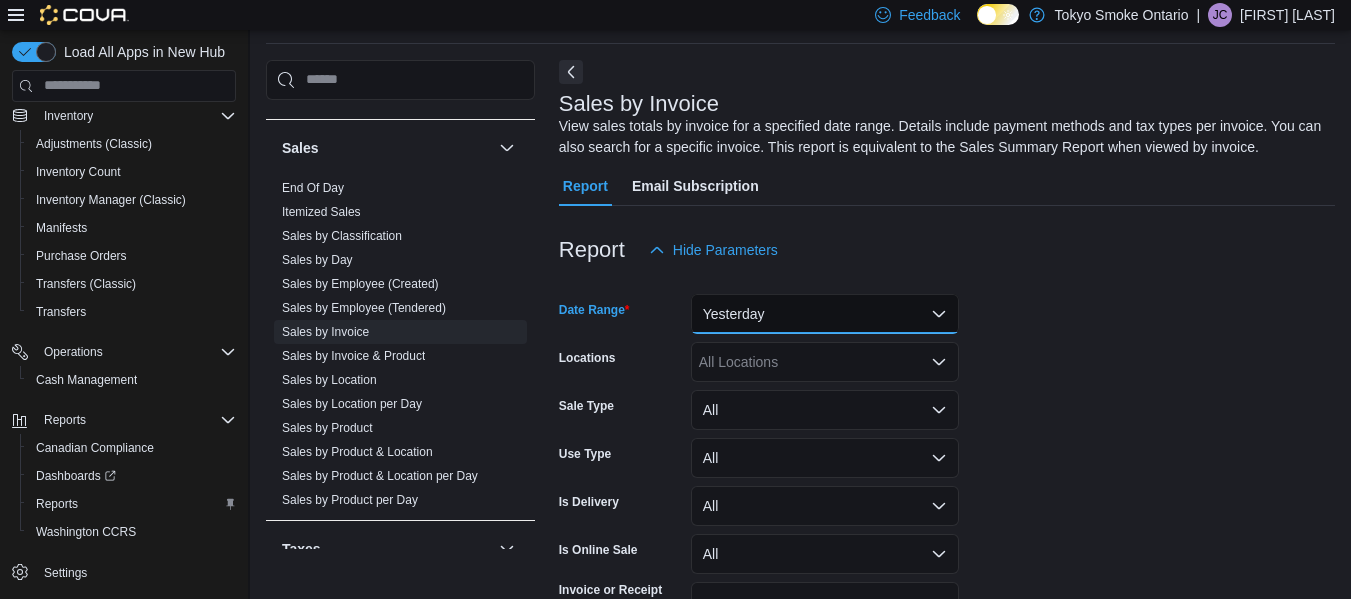click on "Yesterday" at bounding box center [825, 314] 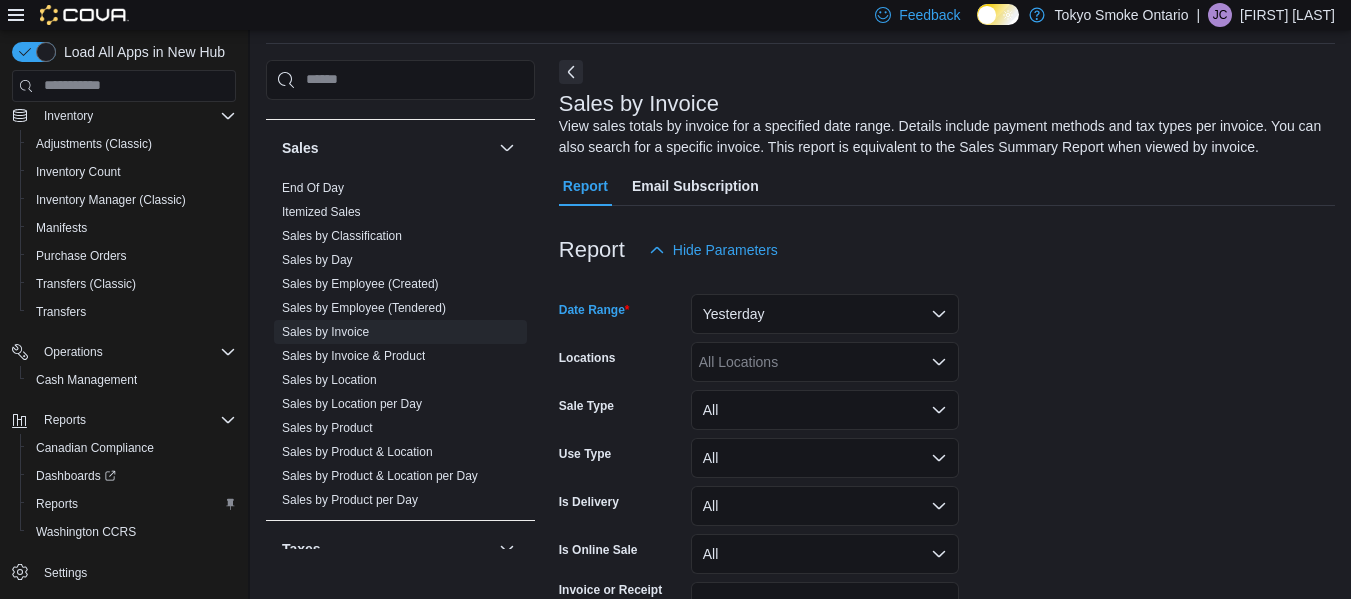 scroll, scrollTop: 61, scrollLeft: 0, axis: vertical 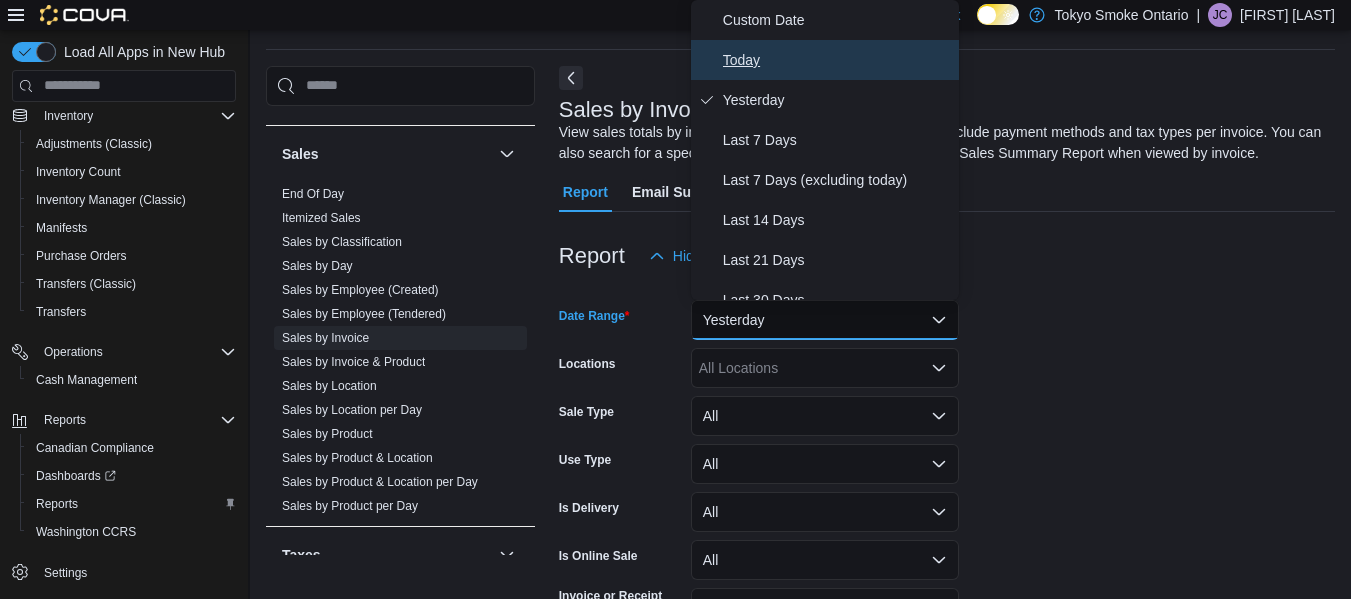 click on "Today" at bounding box center [837, 60] 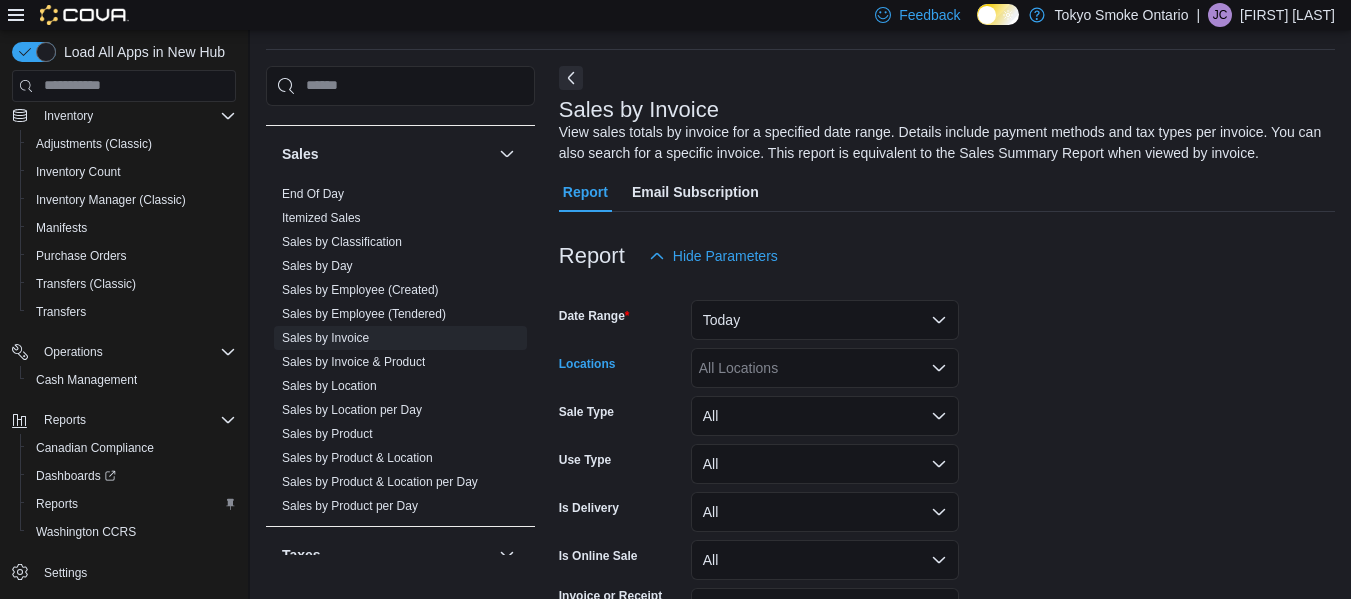 click on "All Locations" at bounding box center (825, 368) 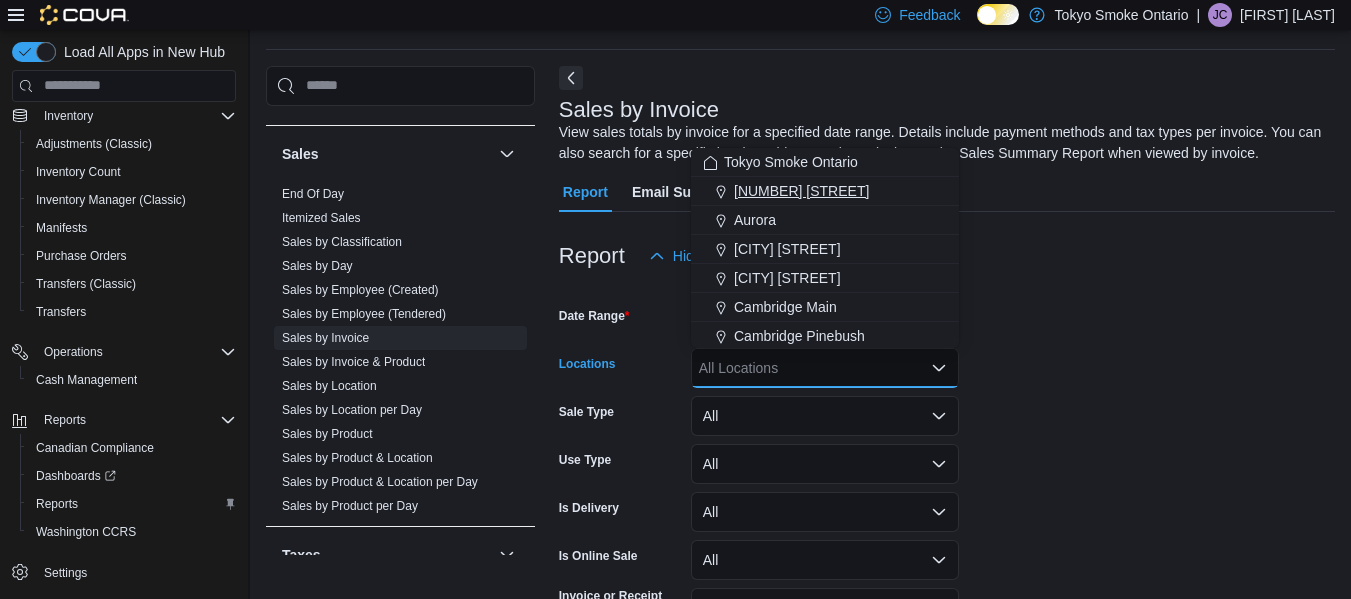 click on "[NUMBER] [STREET]" at bounding box center (801, 191) 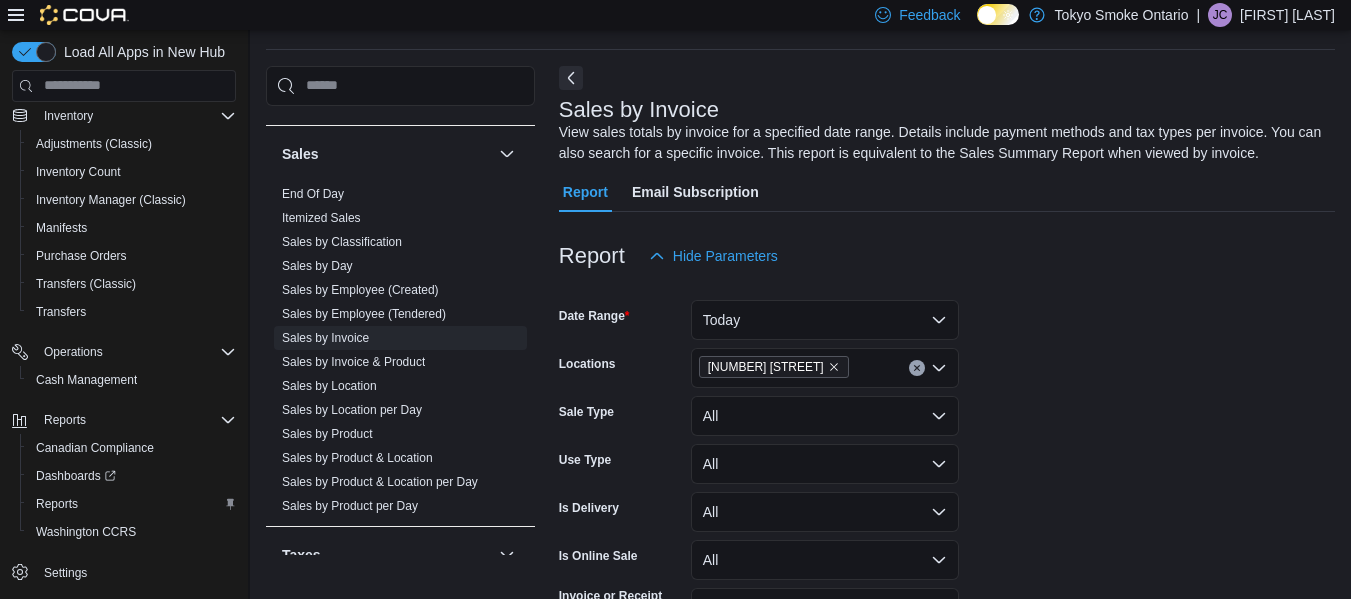 click on "Date Range Today Locations [NUMBER] [STREET] Sale Type All Use Type All Is Delivery All Is Online Sale All Invoice or Receipt Number Export Run Report" at bounding box center (947, 480) 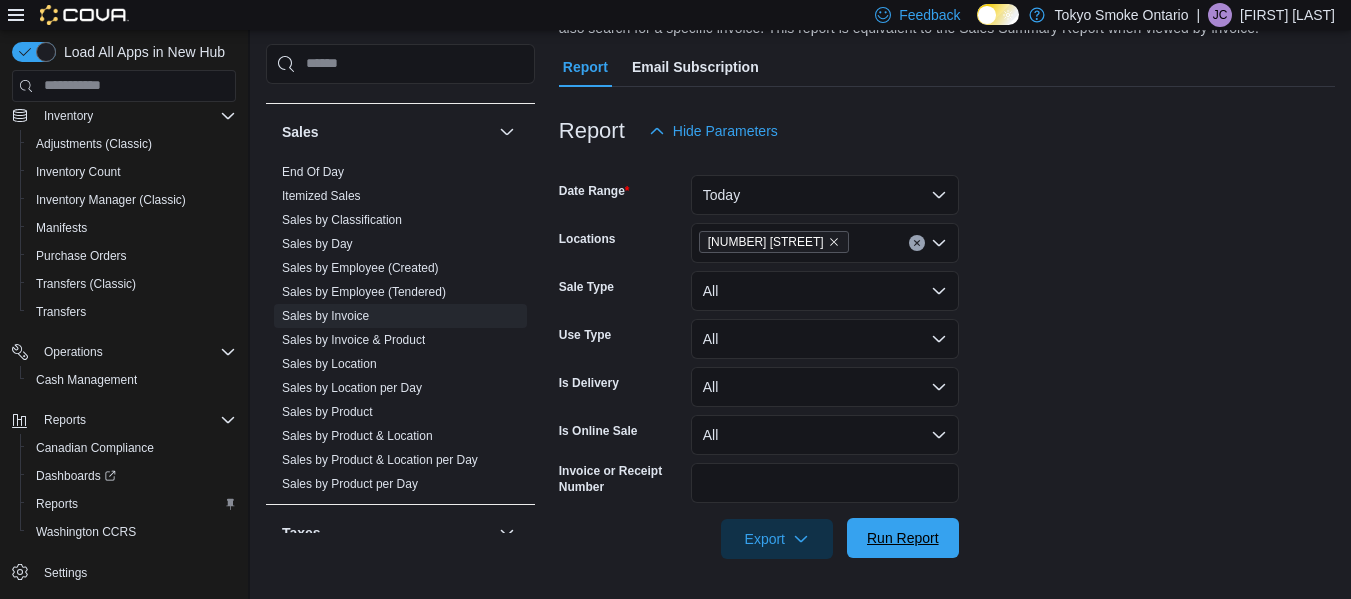 click on "Run Report" at bounding box center [903, 538] 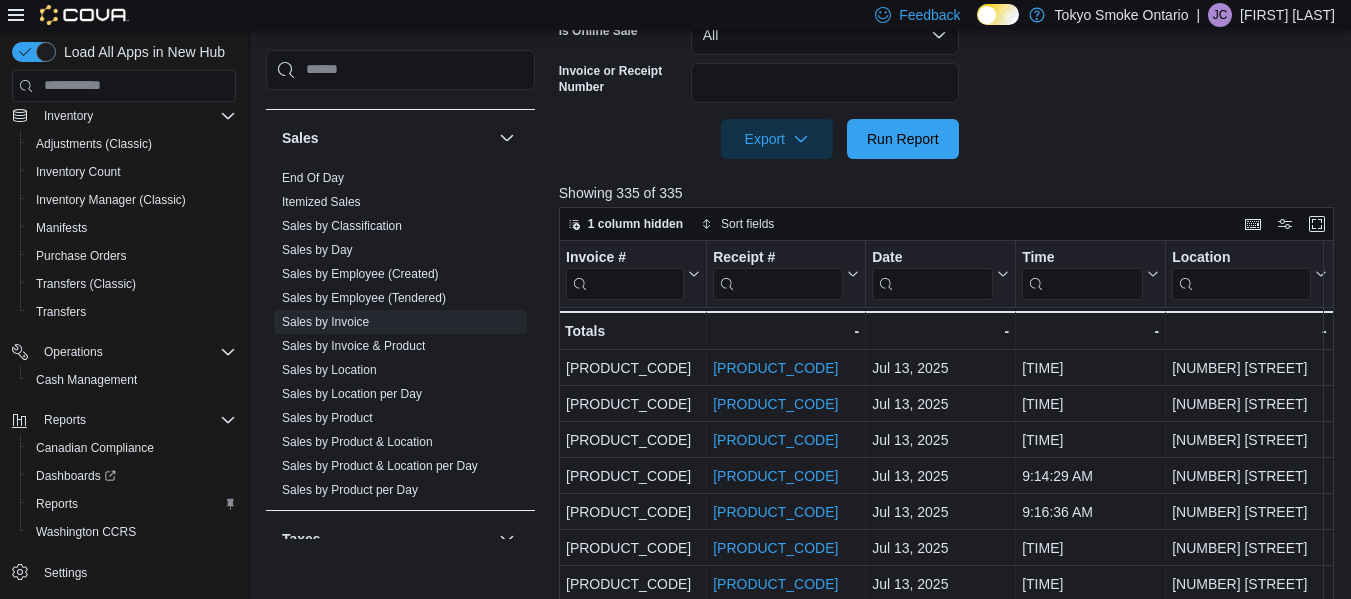 scroll, scrollTop: 587, scrollLeft: 0, axis: vertical 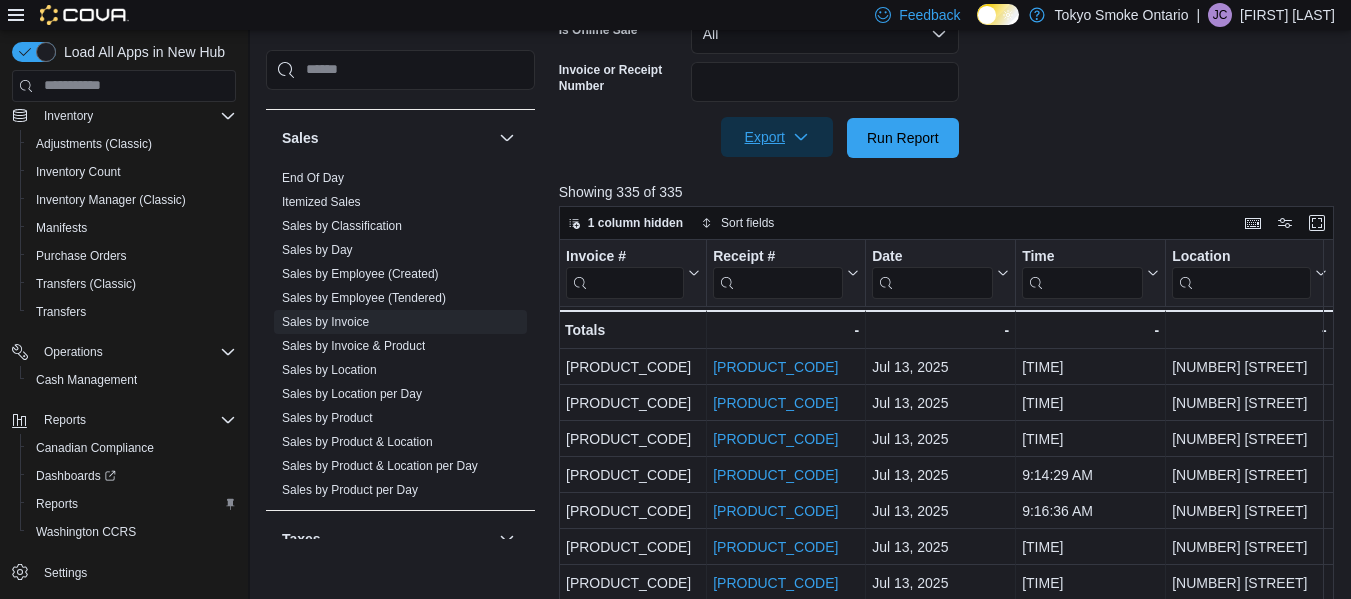 click on "Export" at bounding box center [777, 137] 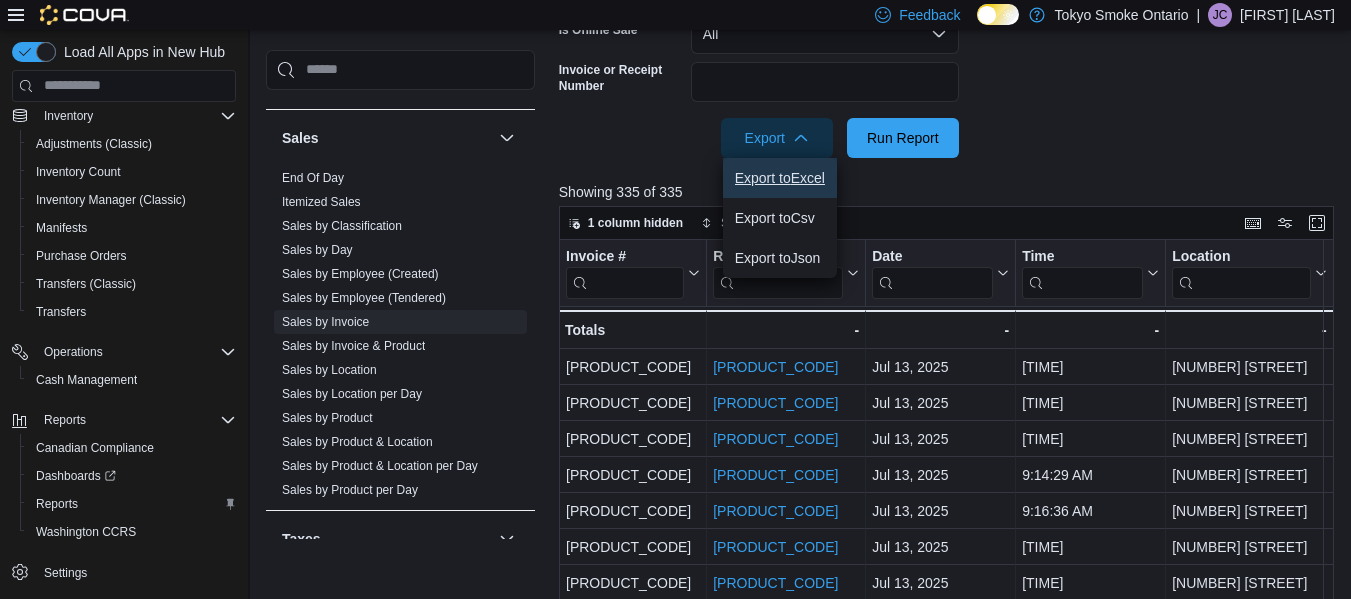 click on "Export to  Excel" at bounding box center [780, 178] 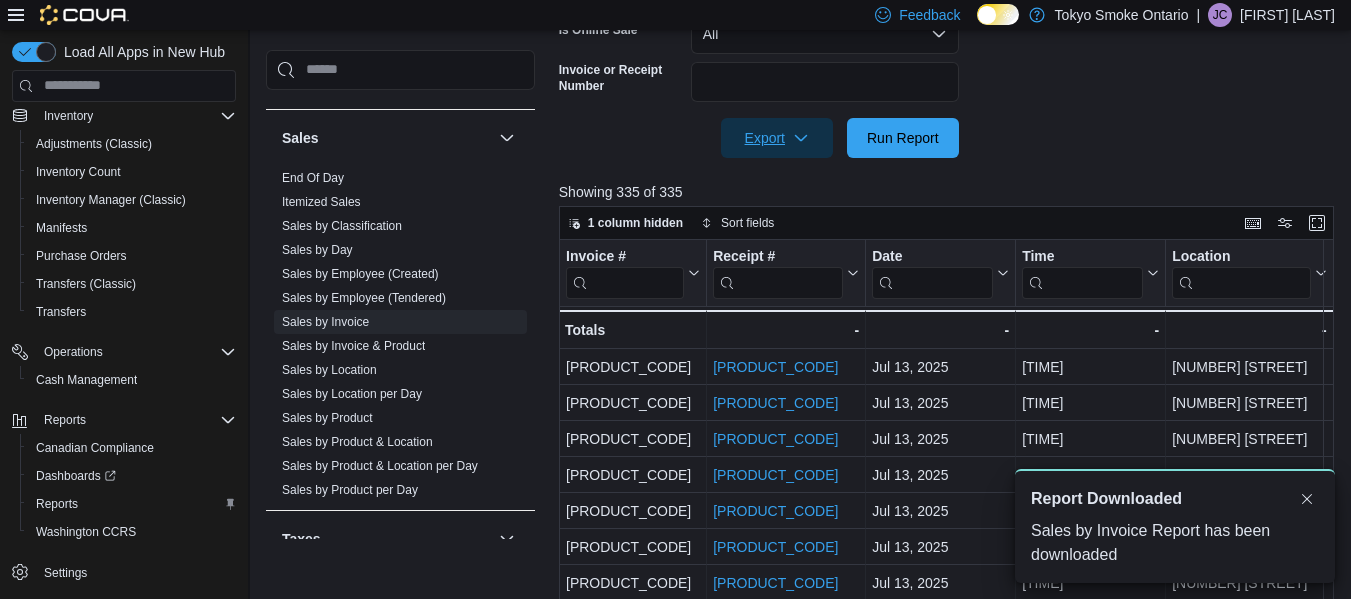 scroll, scrollTop: 0, scrollLeft: 0, axis: both 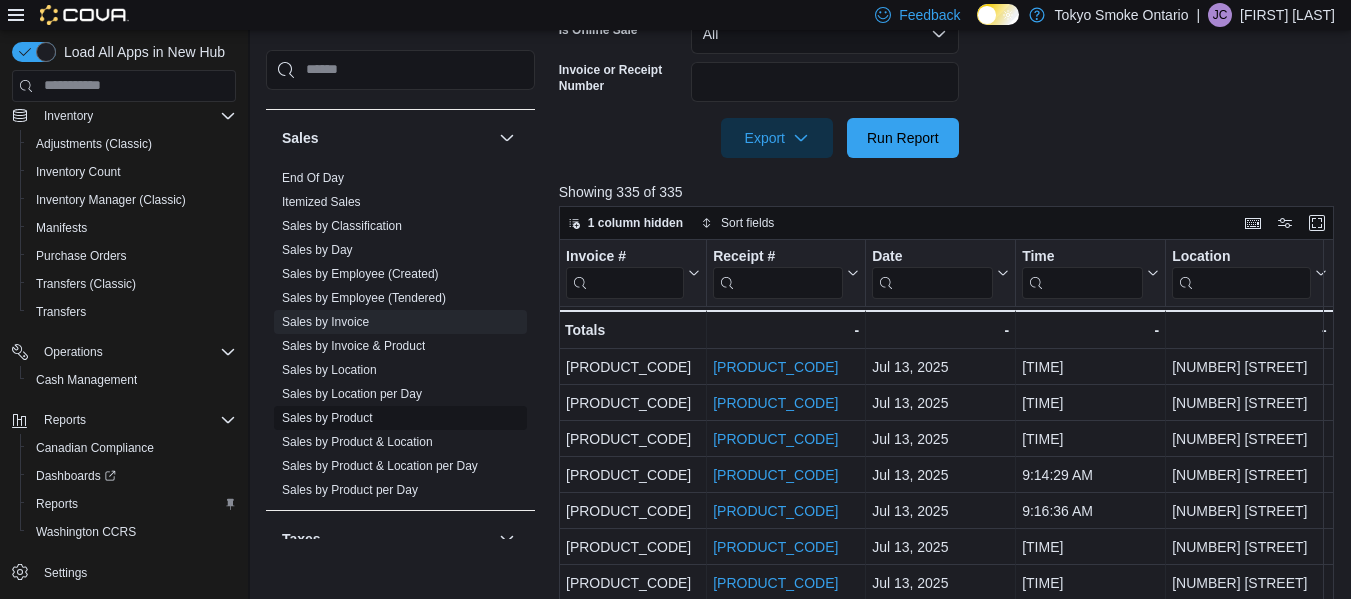 click on "Sales by Product" at bounding box center (400, 418) 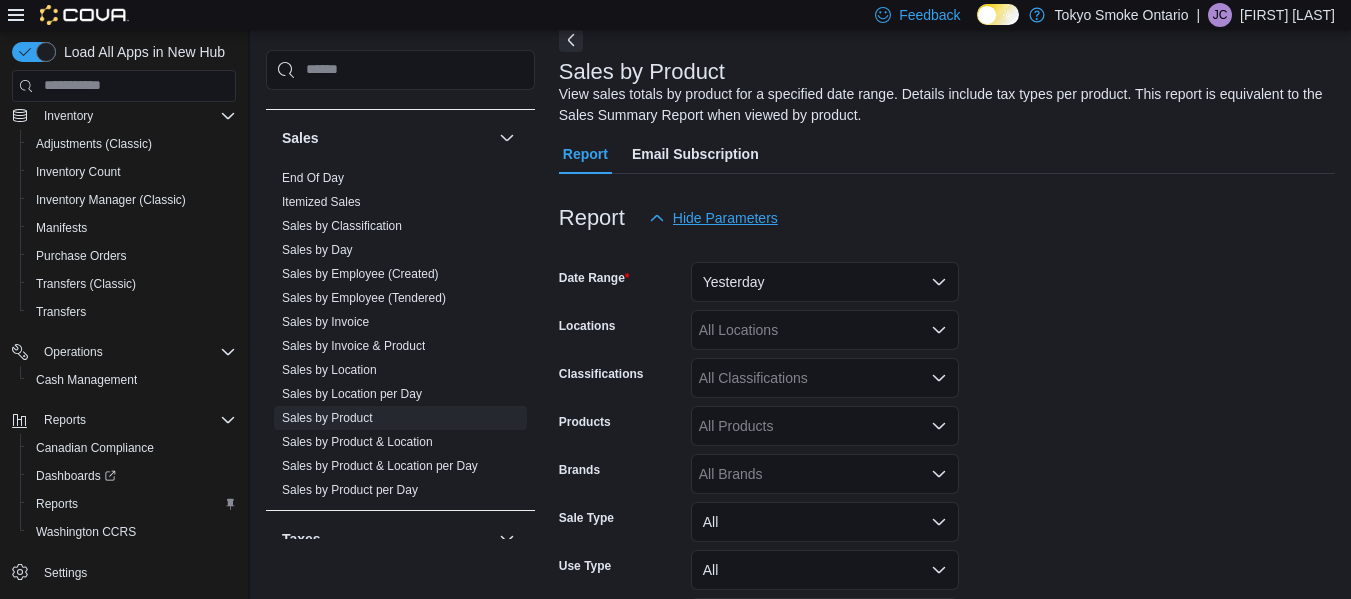scroll, scrollTop: 67, scrollLeft: 0, axis: vertical 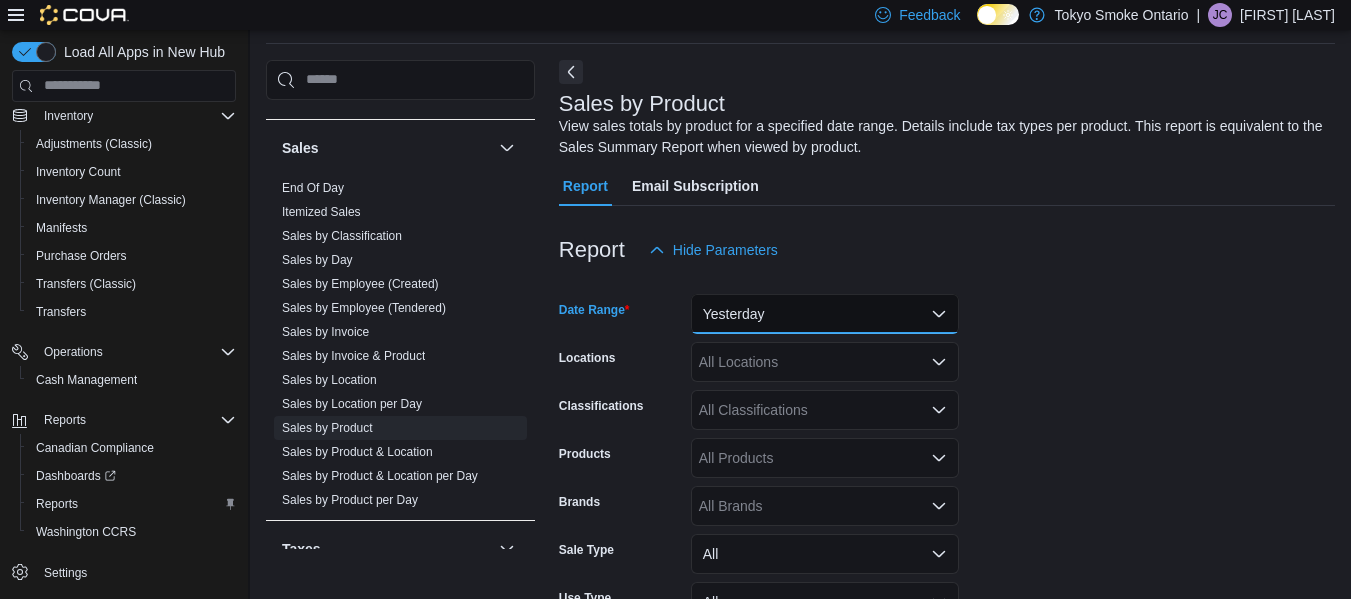 click on "Yesterday" at bounding box center (825, 314) 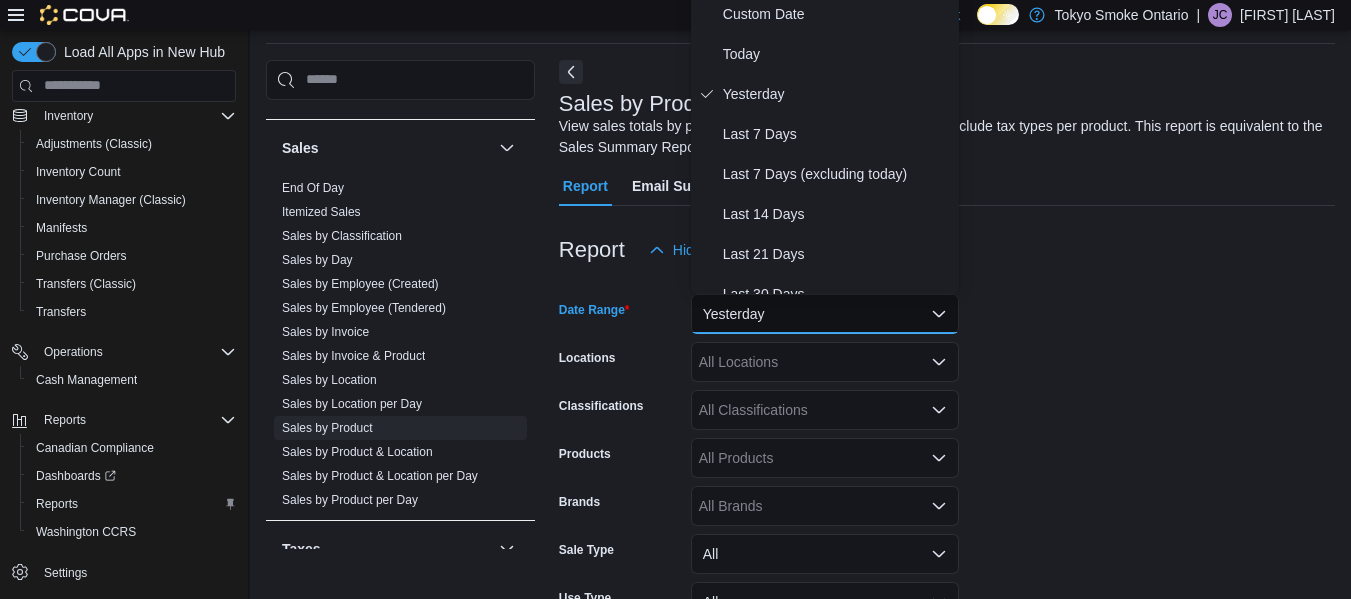 scroll, scrollTop: 61, scrollLeft: 0, axis: vertical 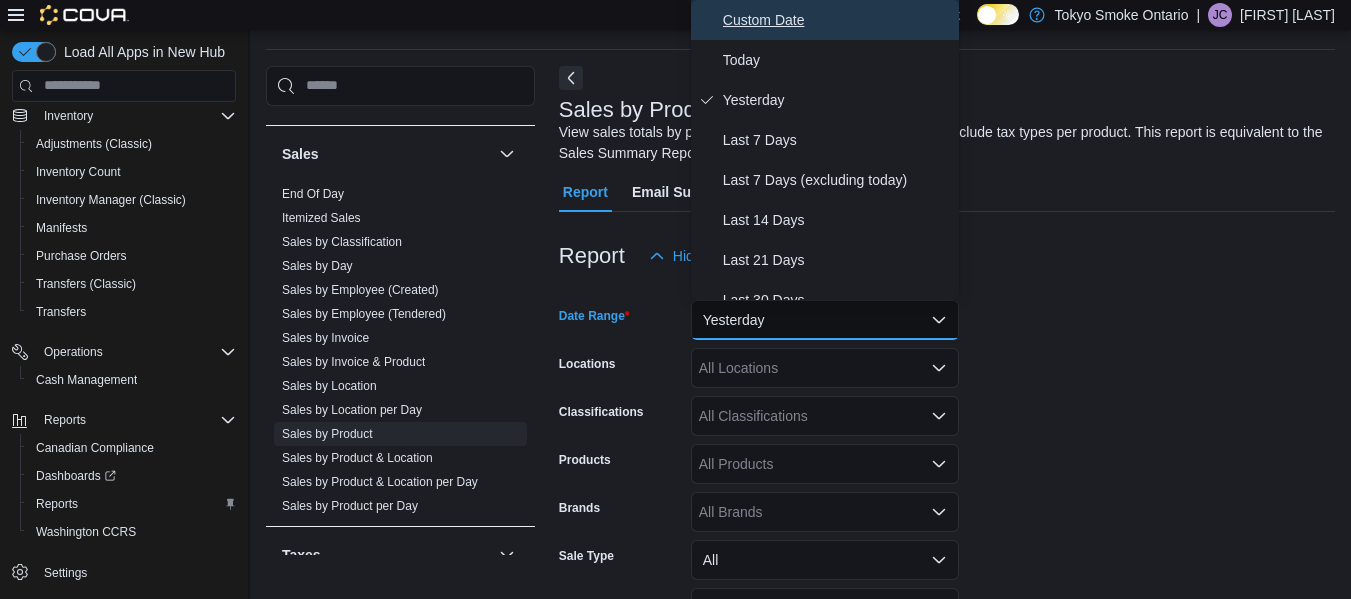 click on "Custom Date" at bounding box center [837, 20] 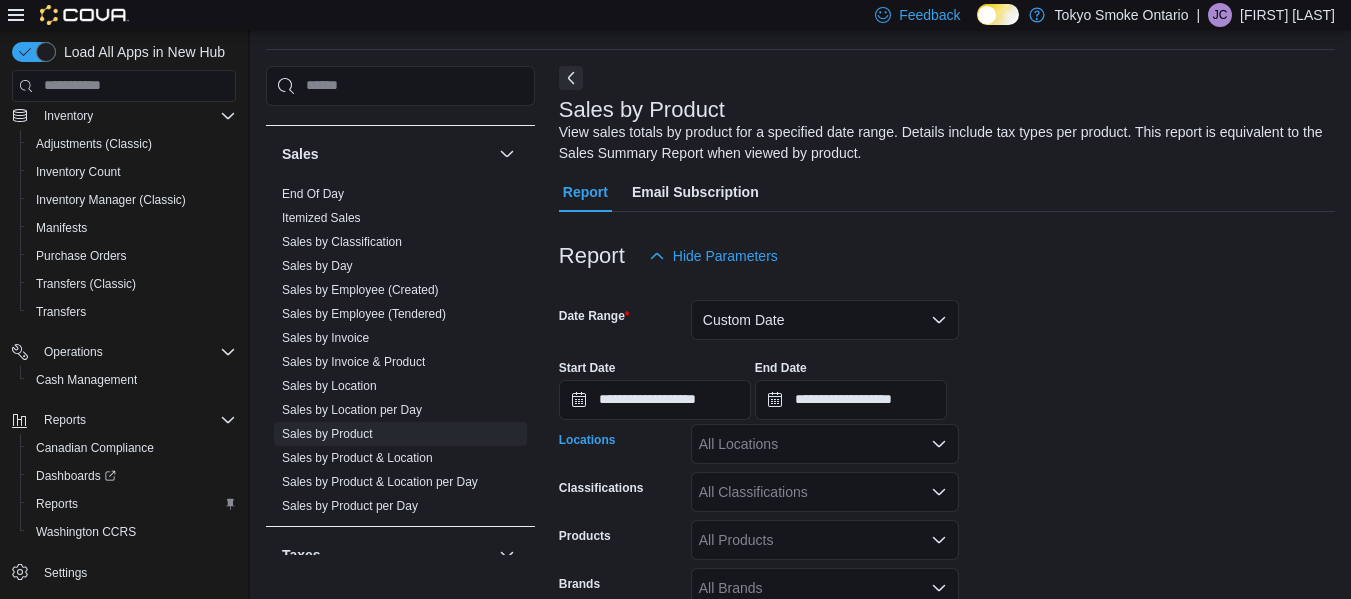 click on "All Locations" at bounding box center [825, 444] 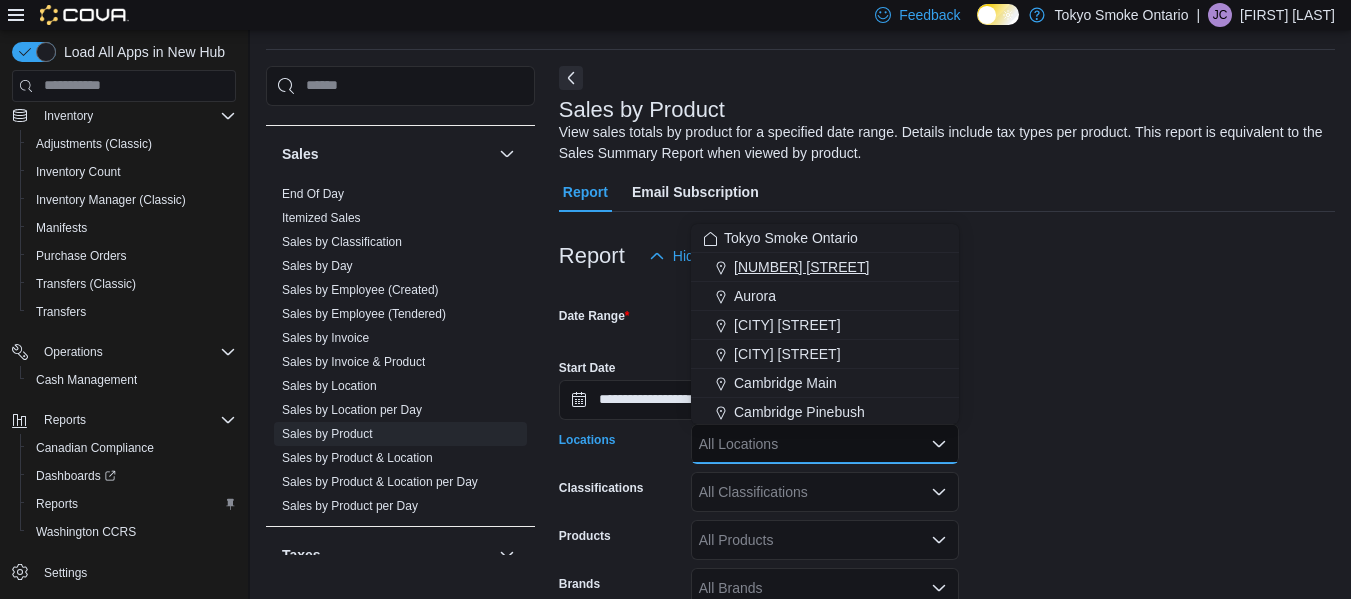 click on "[NUMBER] [STREET]" at bounding box center (801, 267) 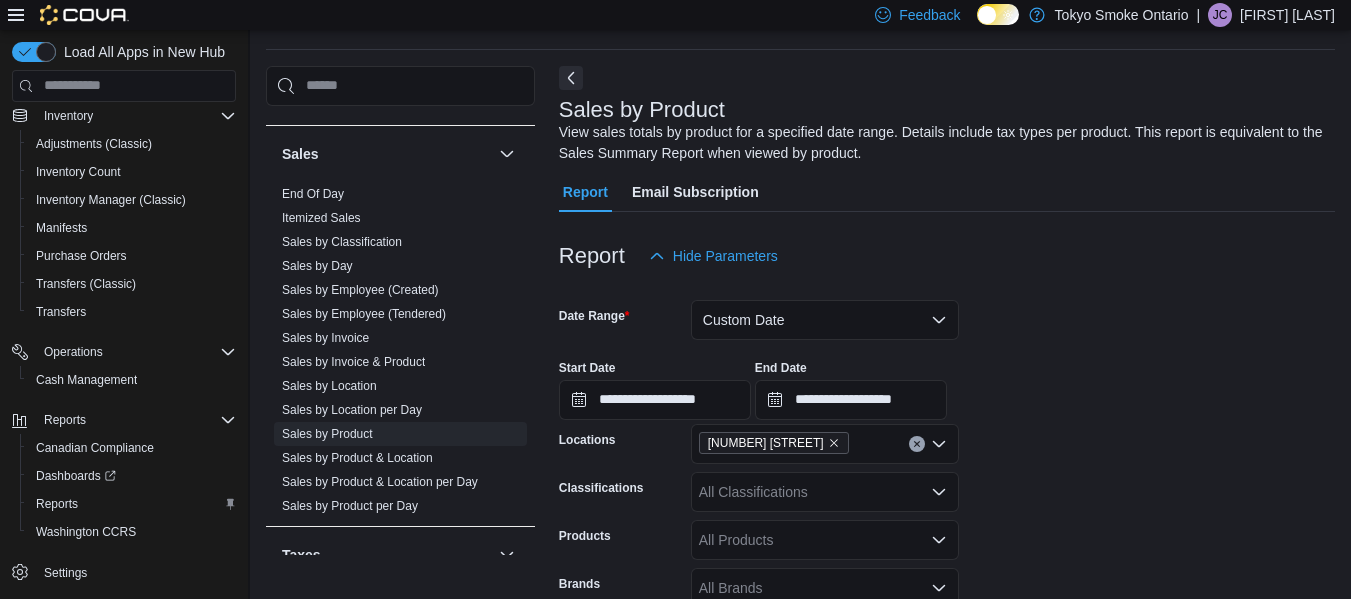 click on "**********" at bounding box center [947, 542] 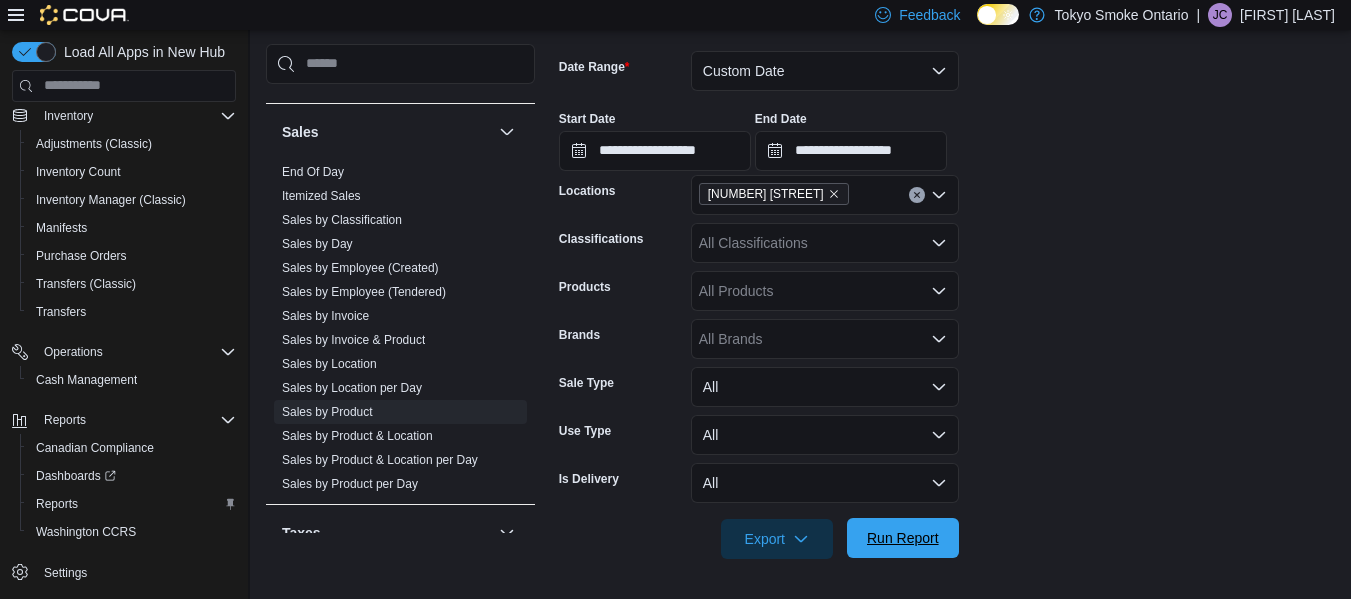 click on "Run Report" at bounding box center (903, 538) 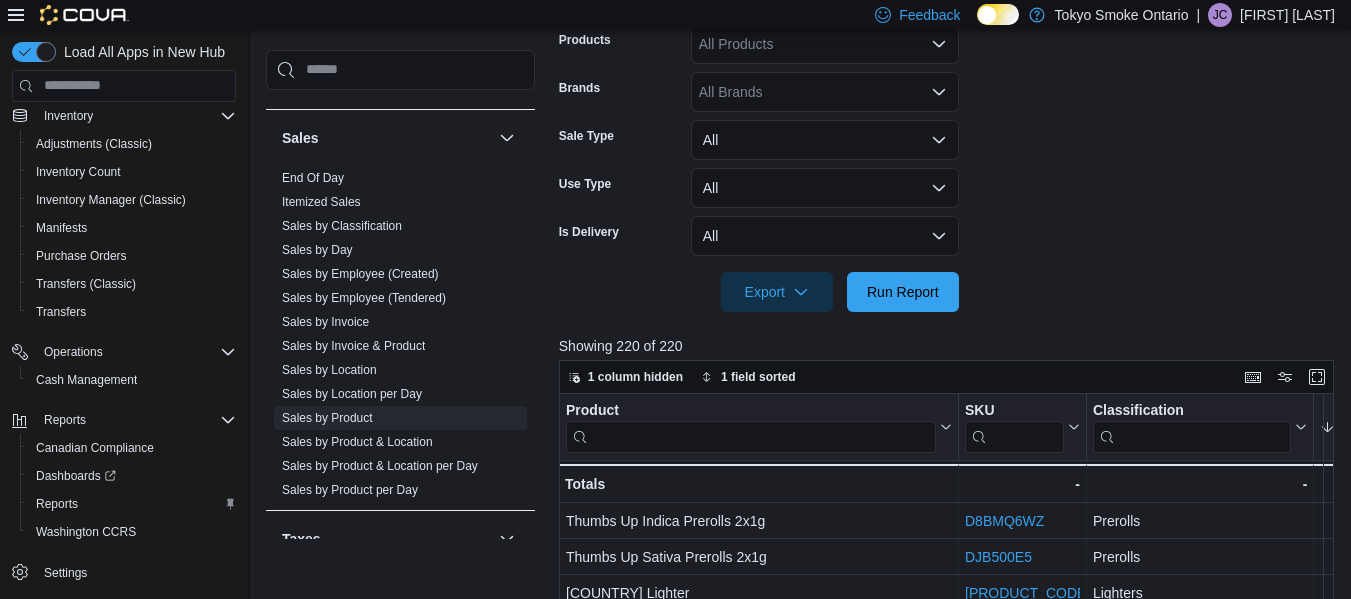 scroll, scrollTop: 563, scrollLeft: 0, axis: vertical 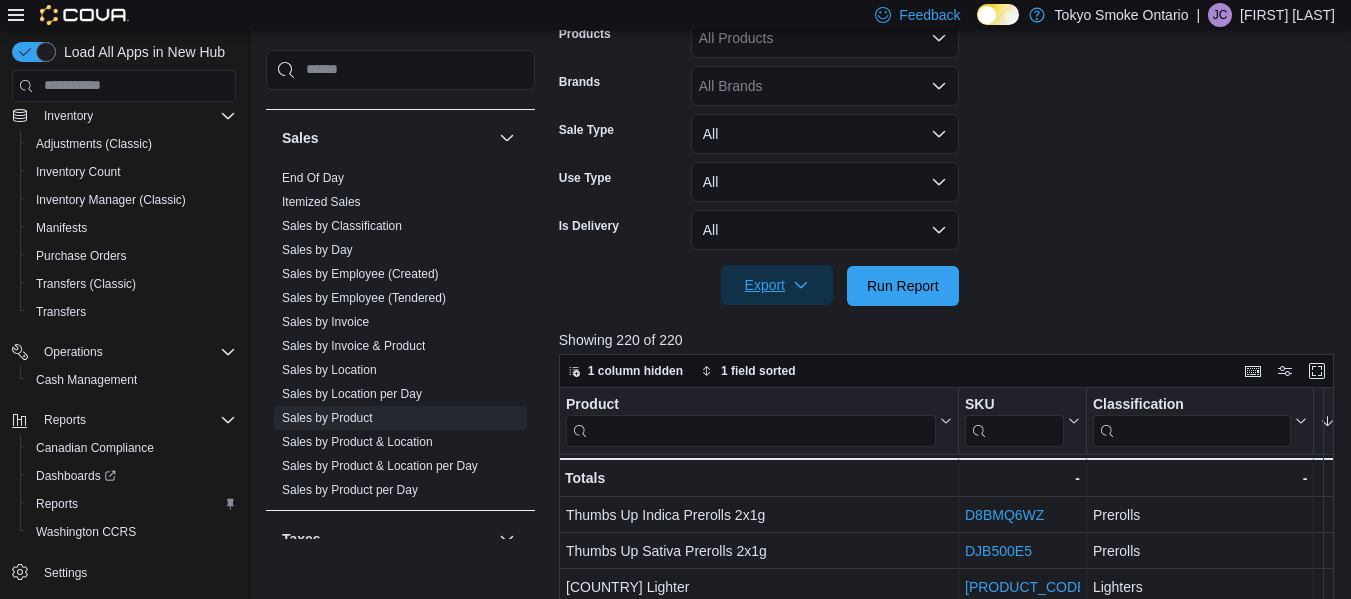 click on "Export" at bounding box center (777, 285) 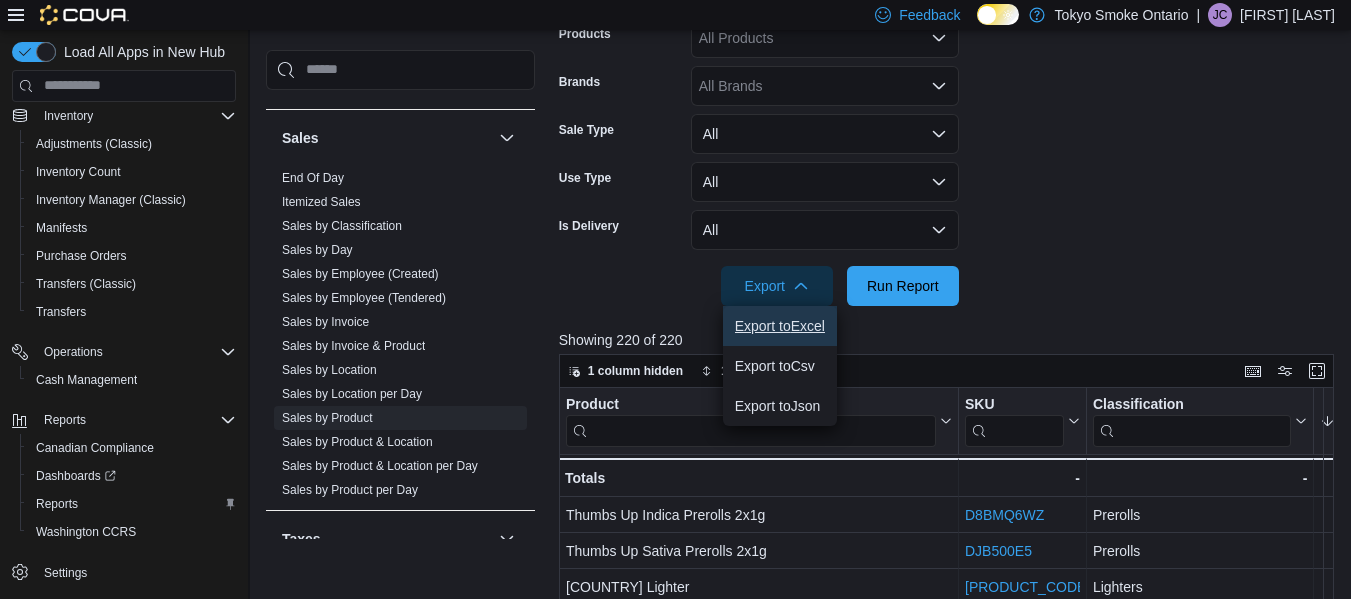 click on "Export to  Excel" at bounding box center [780, 326] 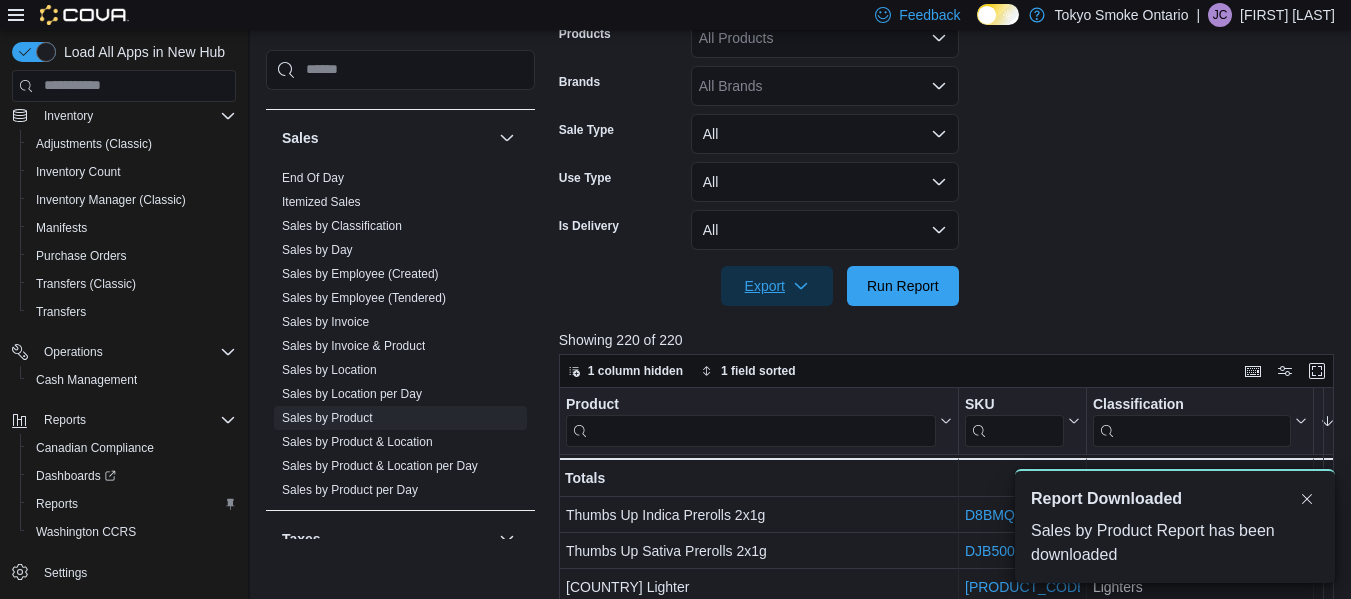 scroll, scrollTop: 0, scrollLeft: 0, axis: both 